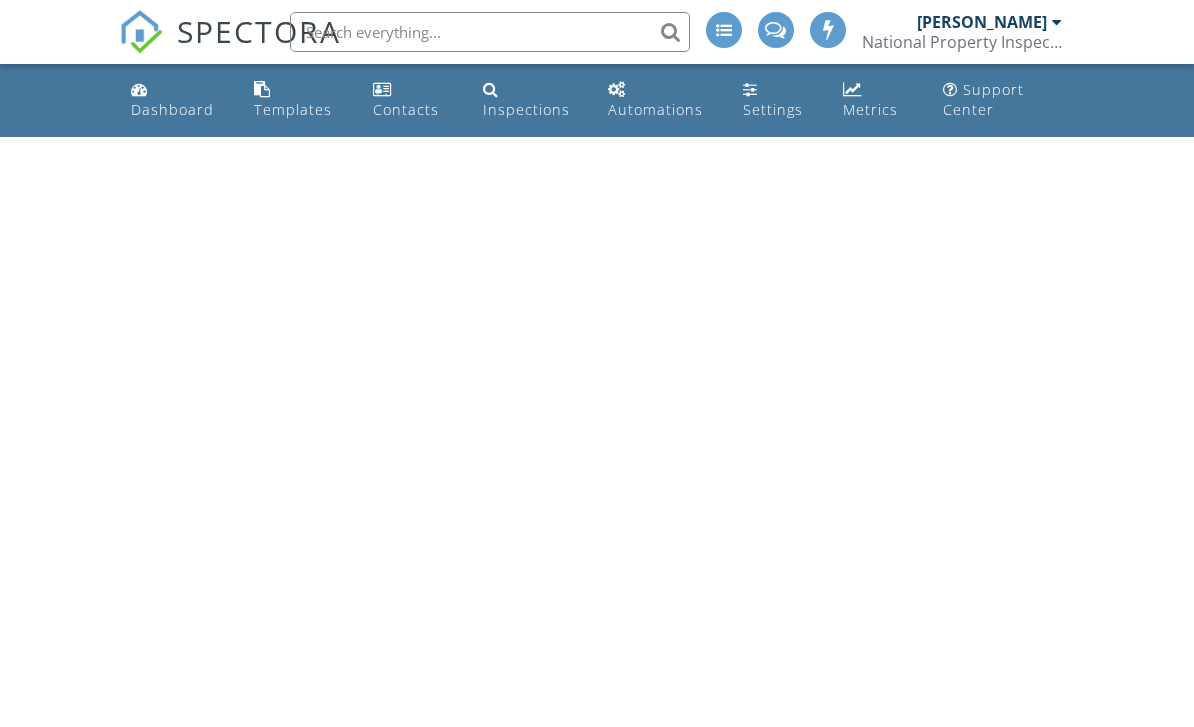 scroll, scrollTop: 0, scrollLeft: 0, axis: both 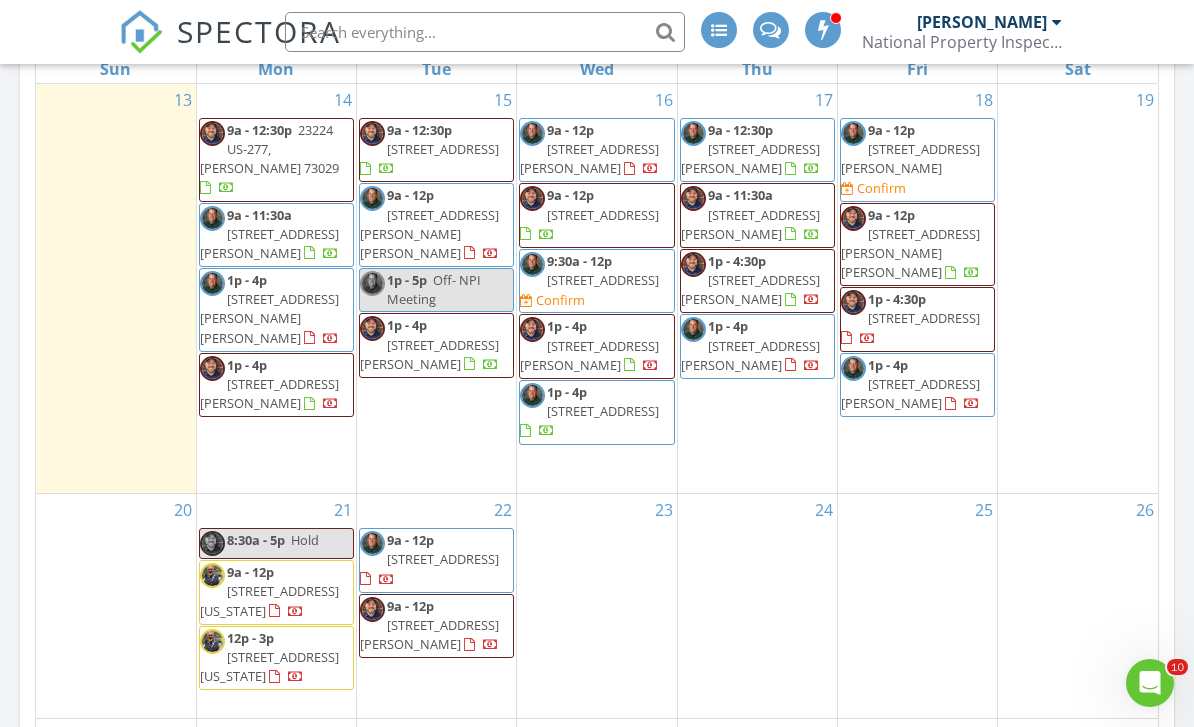 click on "SPECTORA
Mark Schucker
National Property Inspections
Role:
Inspector
Dashboard
New Inspection
Inspections
Calendar
Template Editor
Contacts
Automations
Team
Metrics
Payments
Data Exports
Billing
Conversations
Tasks
Reporting
Advanced
Equipment
Settings
What's New
Sign Out" at bounding box center [597, 32] 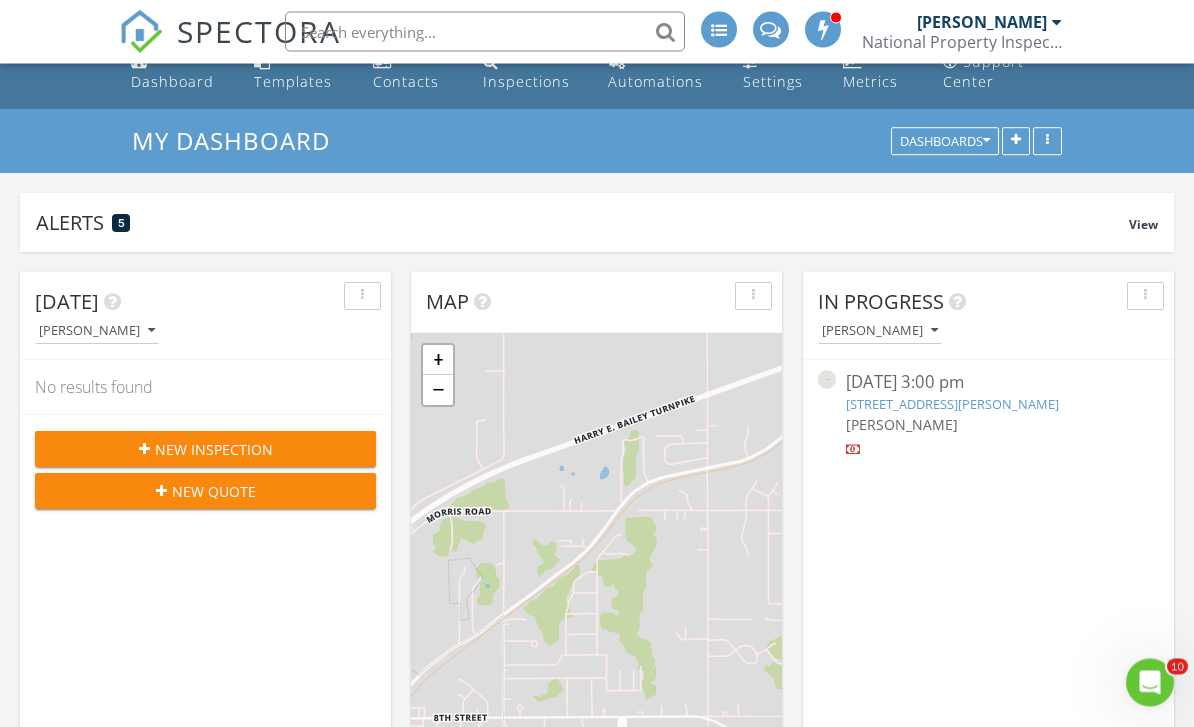 scroll, scrollTop: 0, scrollLeft: 0, axis: both 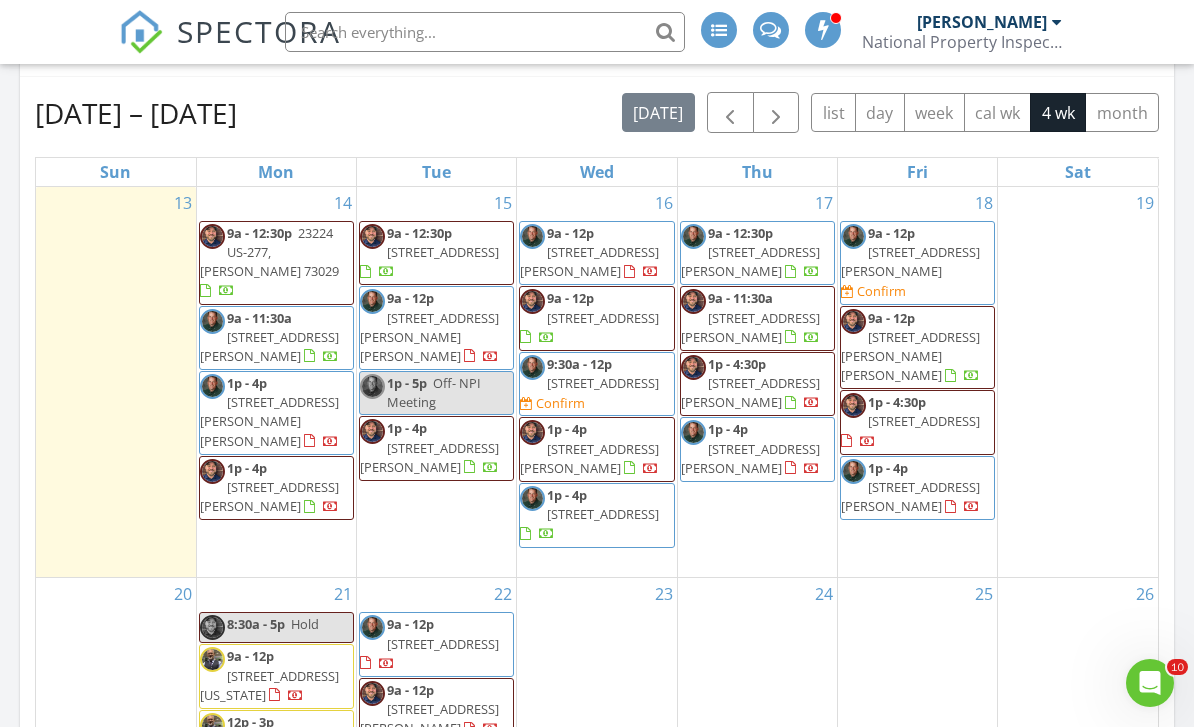 click on "[STREET_ADDRESS][PERSON_NAME]" at bounding box center (589, 261) 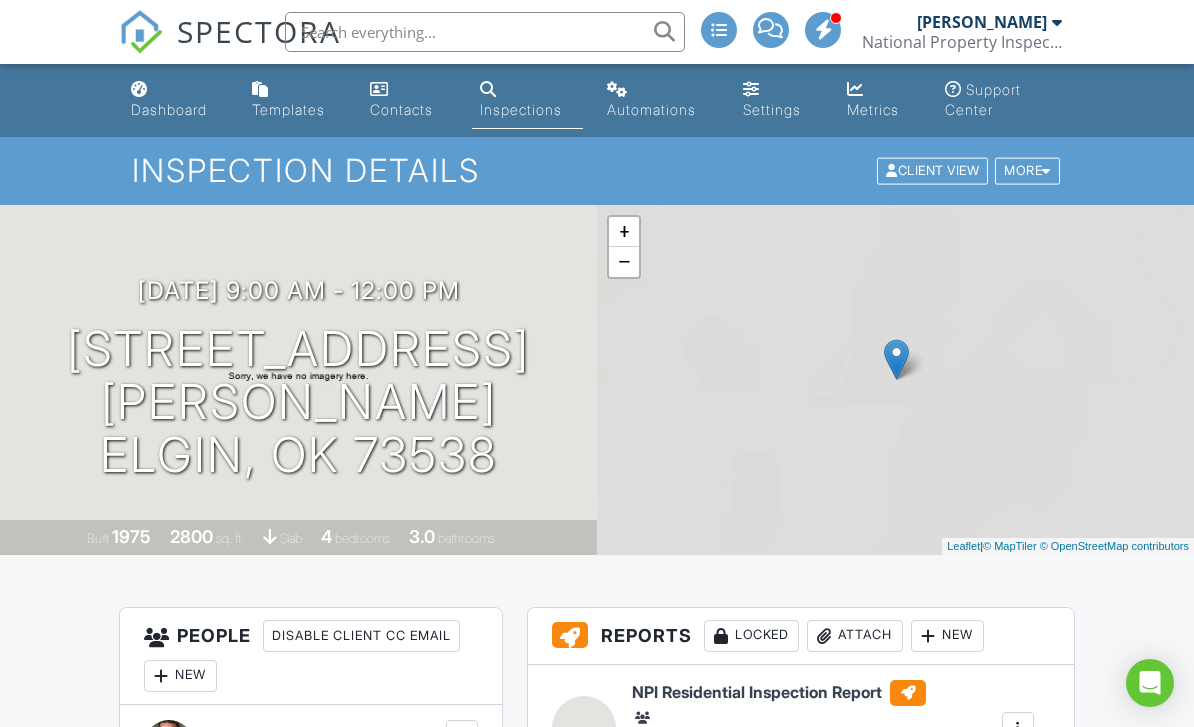 scroll, scrollTop: 0, scrollLeft: 0, axis: both 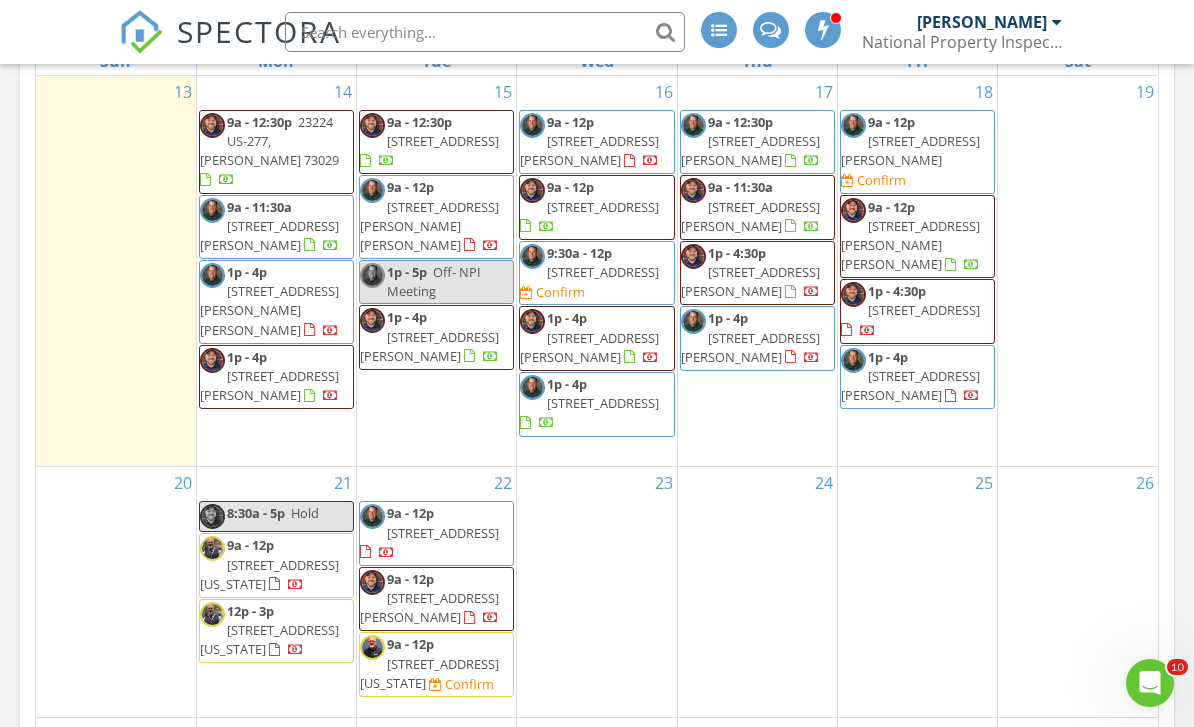 click on "[STREET_ADDRESS]" at bounding box center [603, 272] 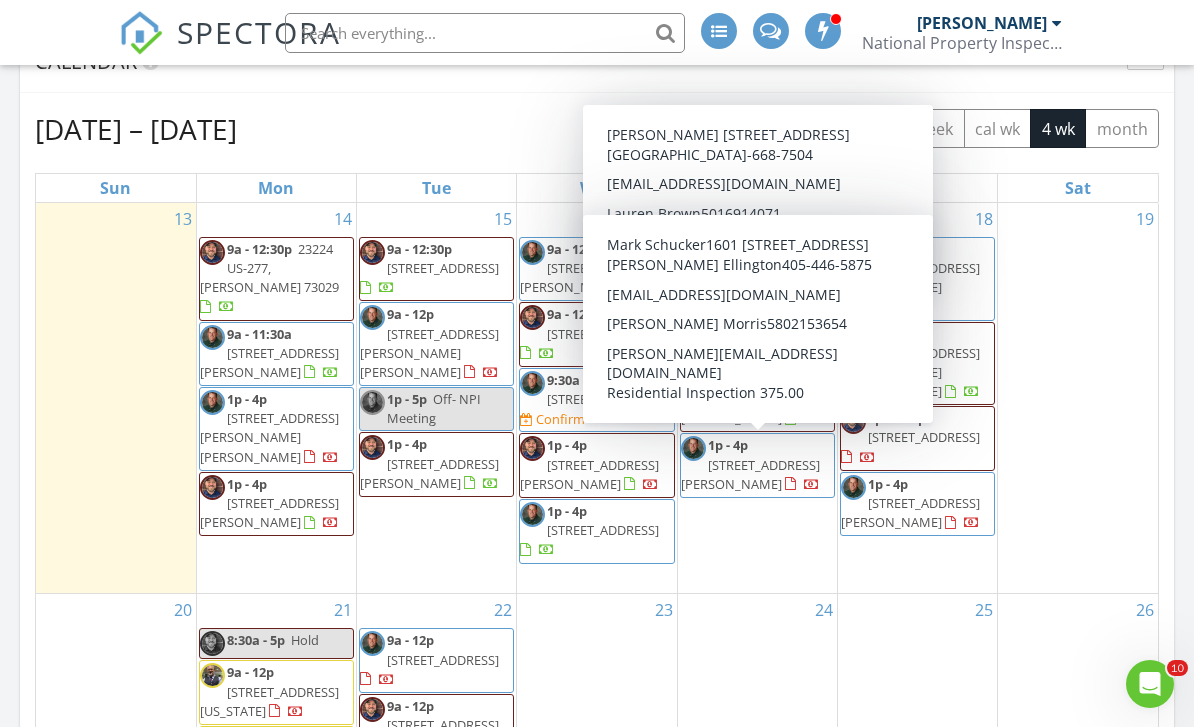 scroll, scrollTop: 868, scrollLeft: 0, axis: vertical 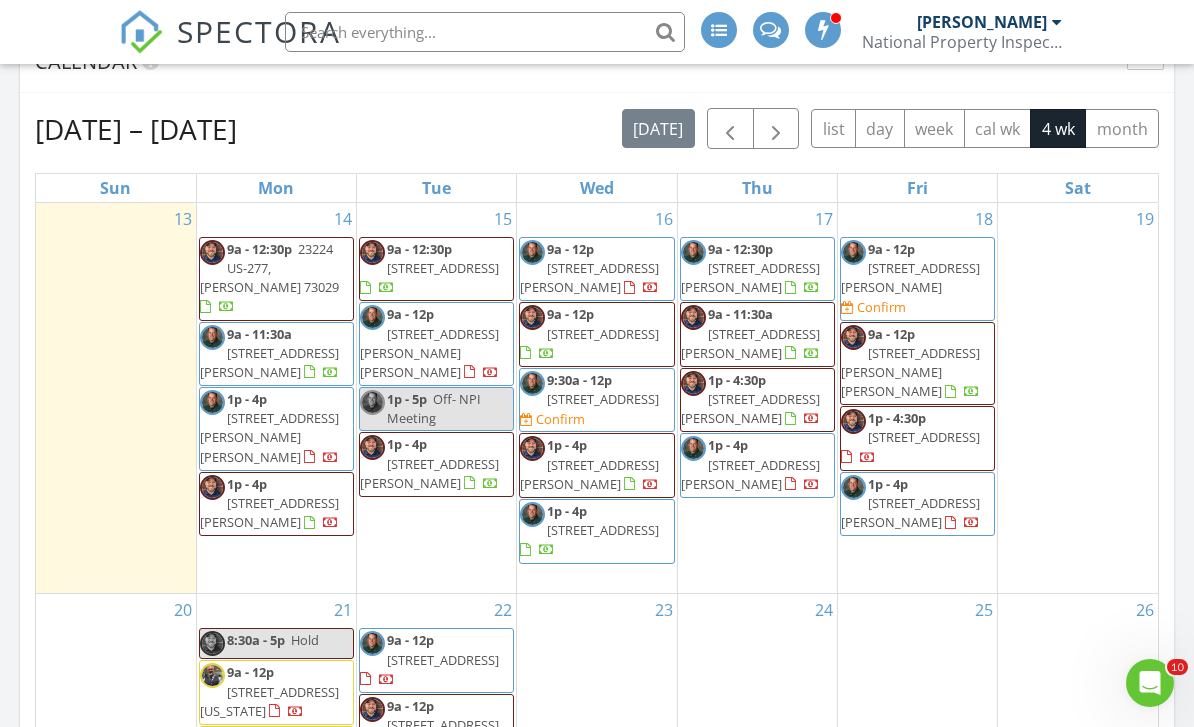 click on "Calendar" at bounding box center (597, 62) 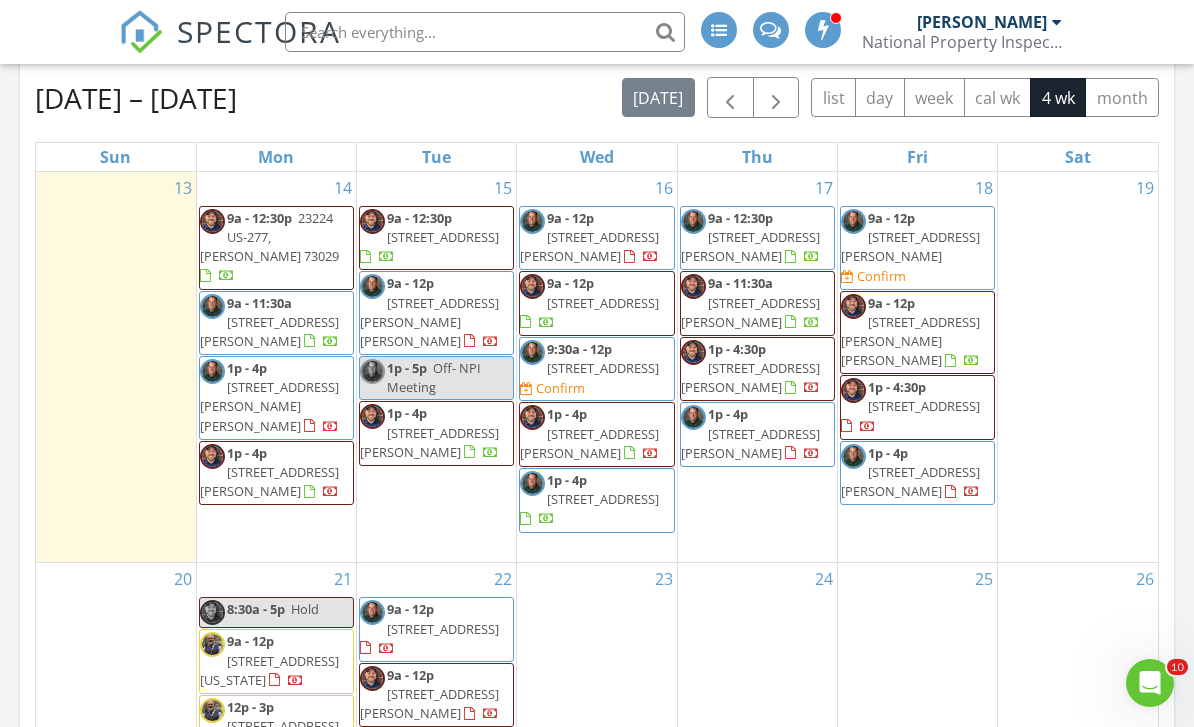 scroll, scrollTop: 898, scrollLeft: 0, axis: vertical 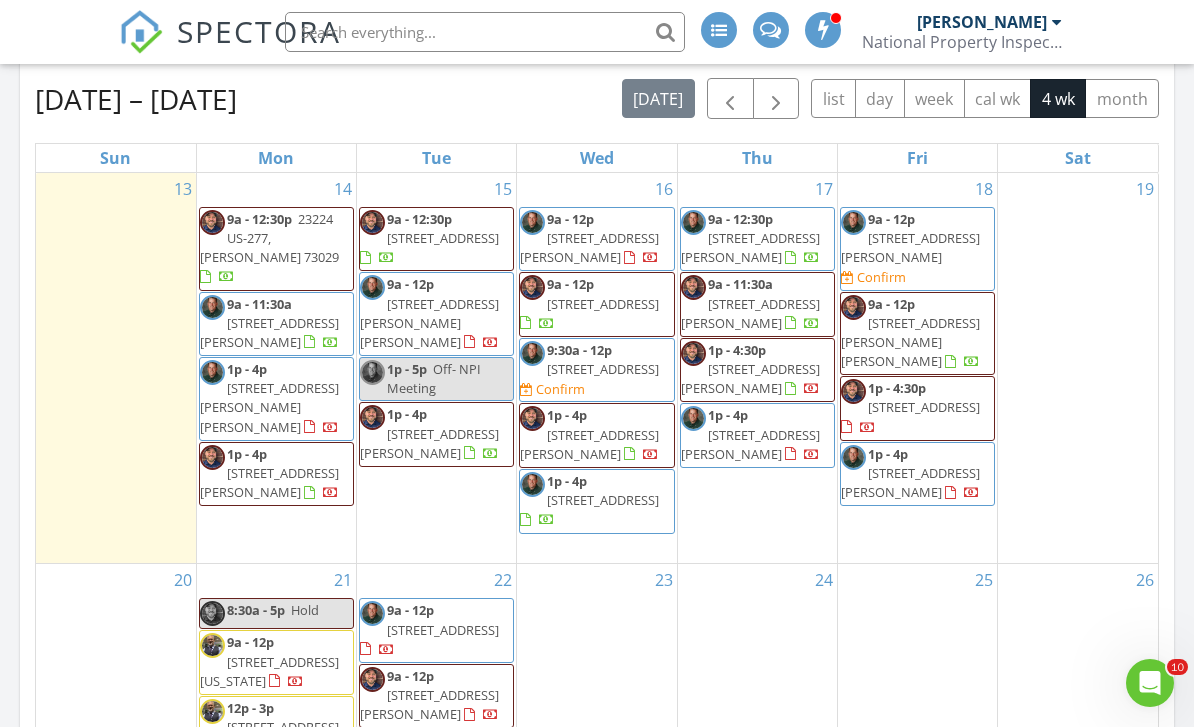 click on "9a - 12p" at bounding box center [891, 219] 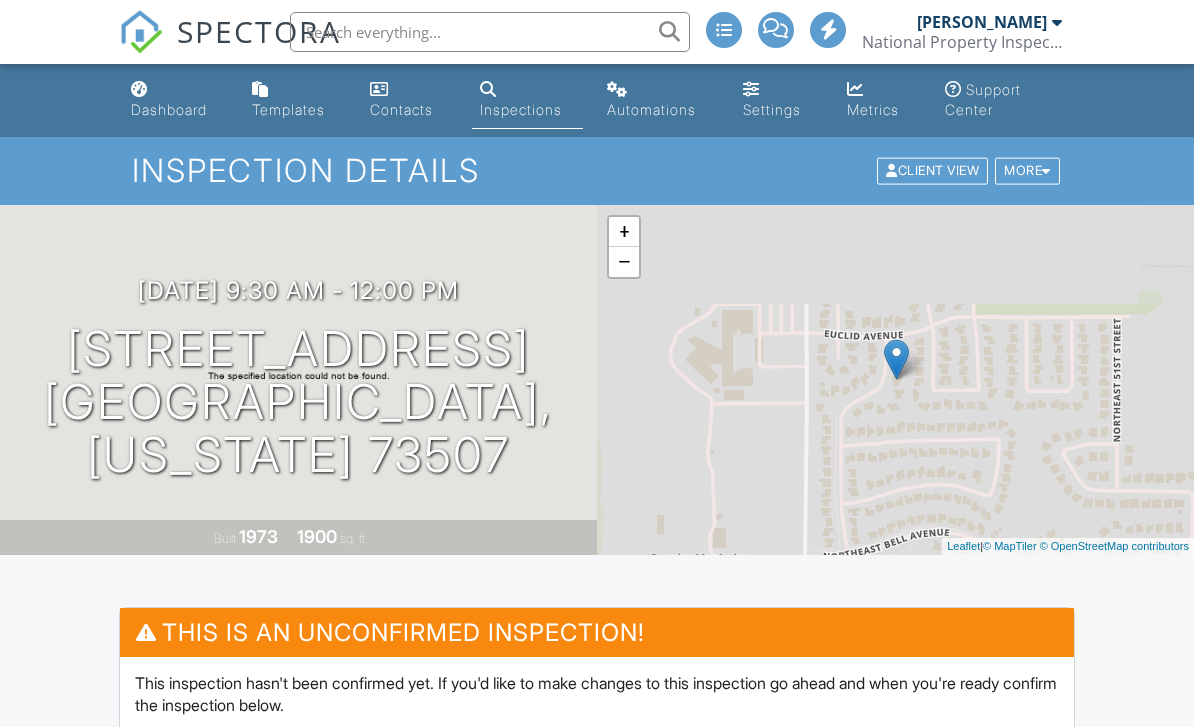 scroll, scrollTop: 0, scrollLeft: 0, axis: both 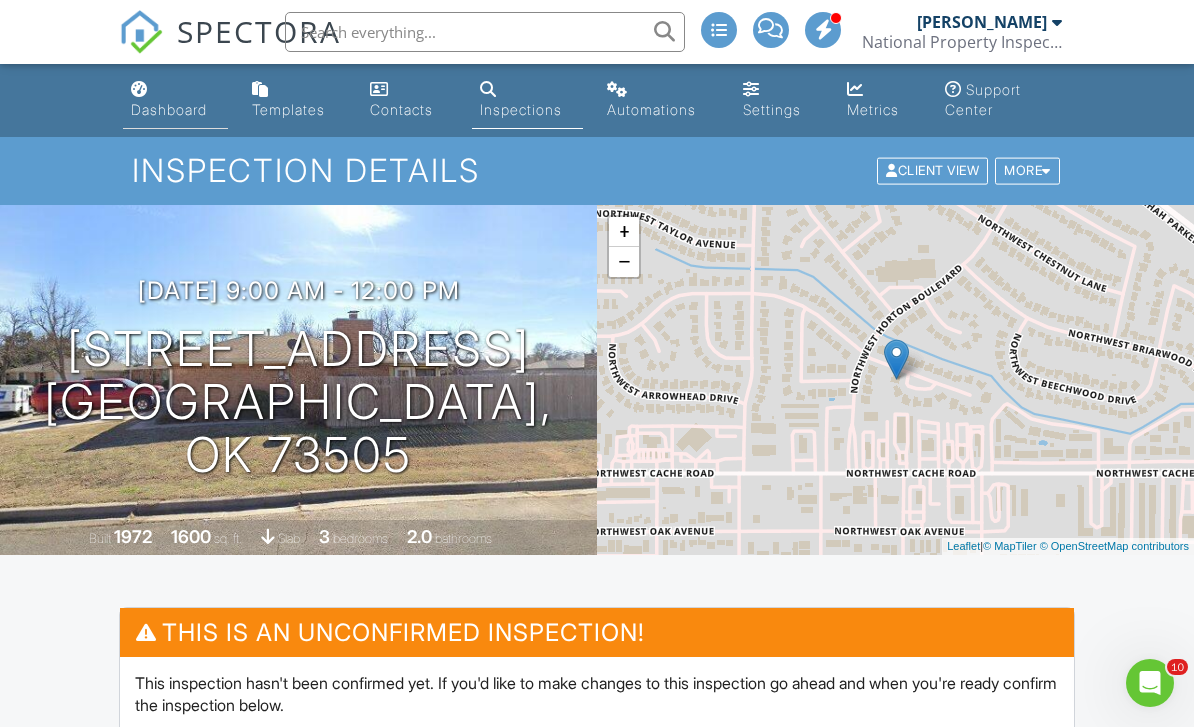 click on "Dashboard" at bounding box center [175, 100] 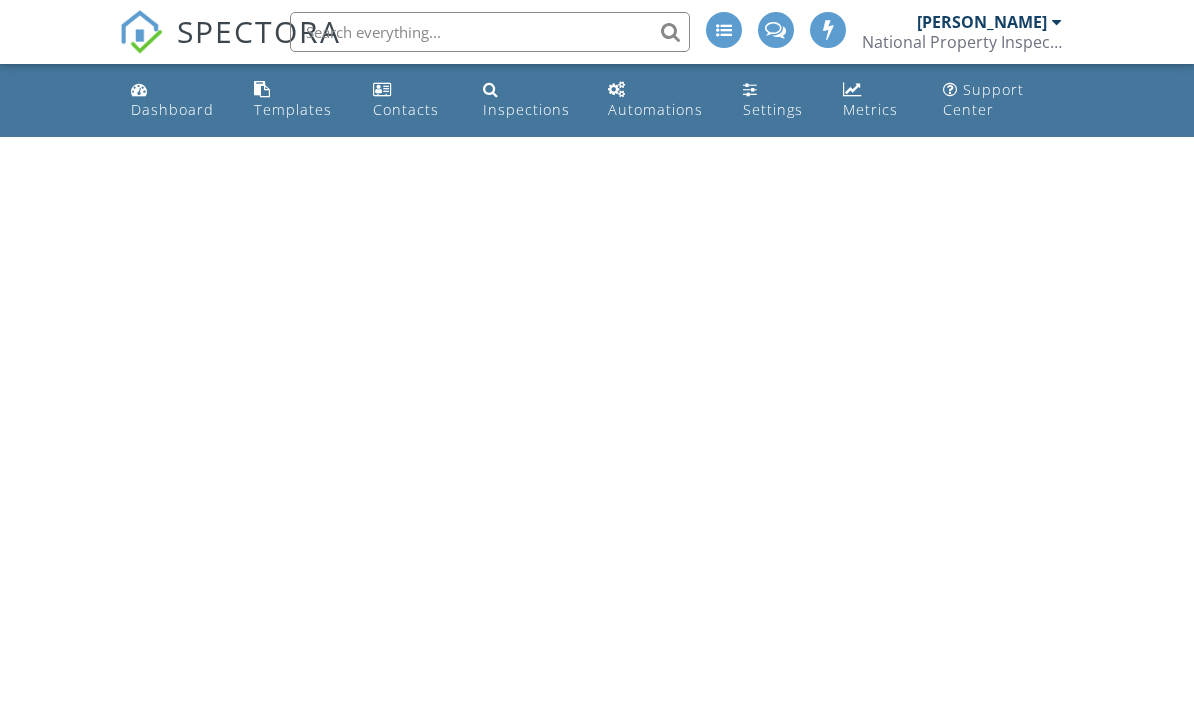 scroll, scrollTop: 0, scrollLeft: 0, axis: both 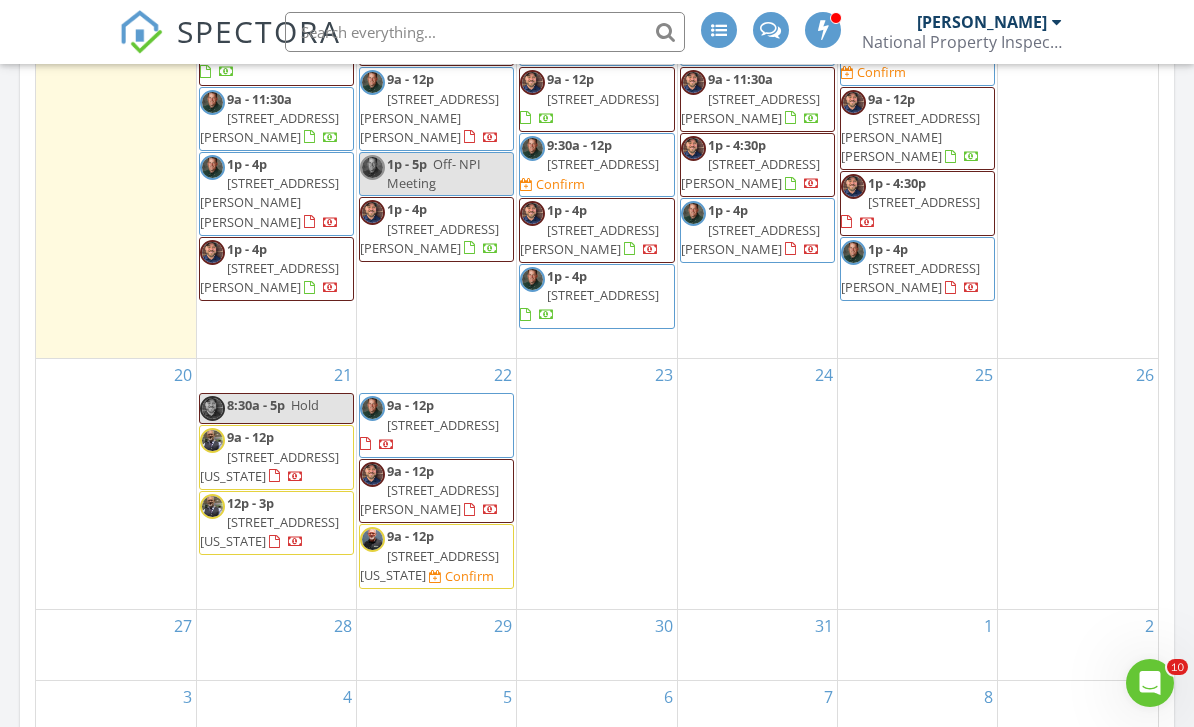 click on "9a - 12p
[STREET_ADDRESS][US_STATE]
Confirm" at bounding box center (436, 556) 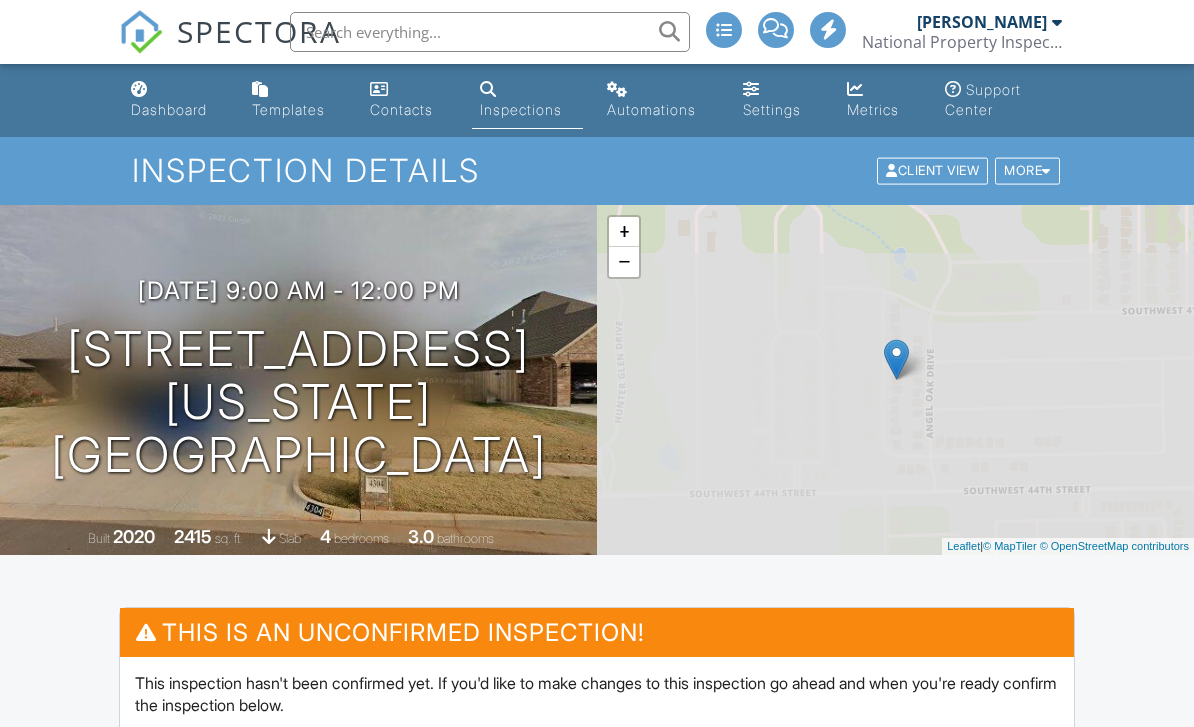 scroll, scrollTop: 0, scrollLeft: 0, axis: both 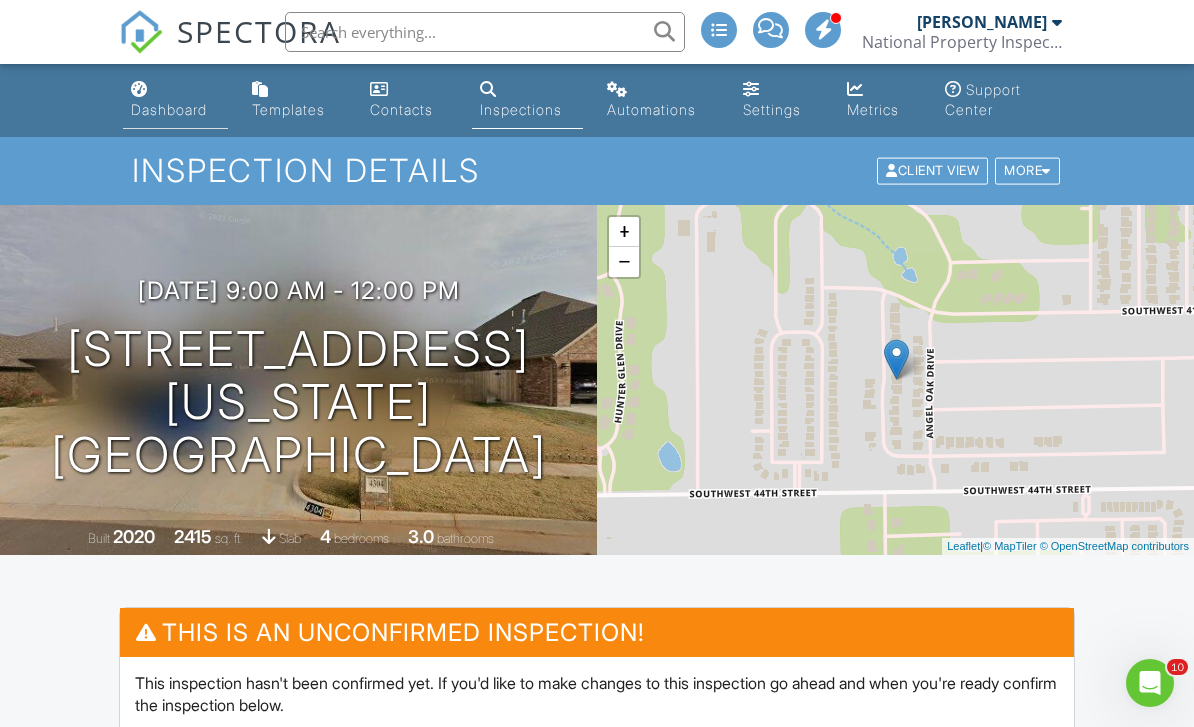 click on "Dashboard" at bounding box center (169, 109) 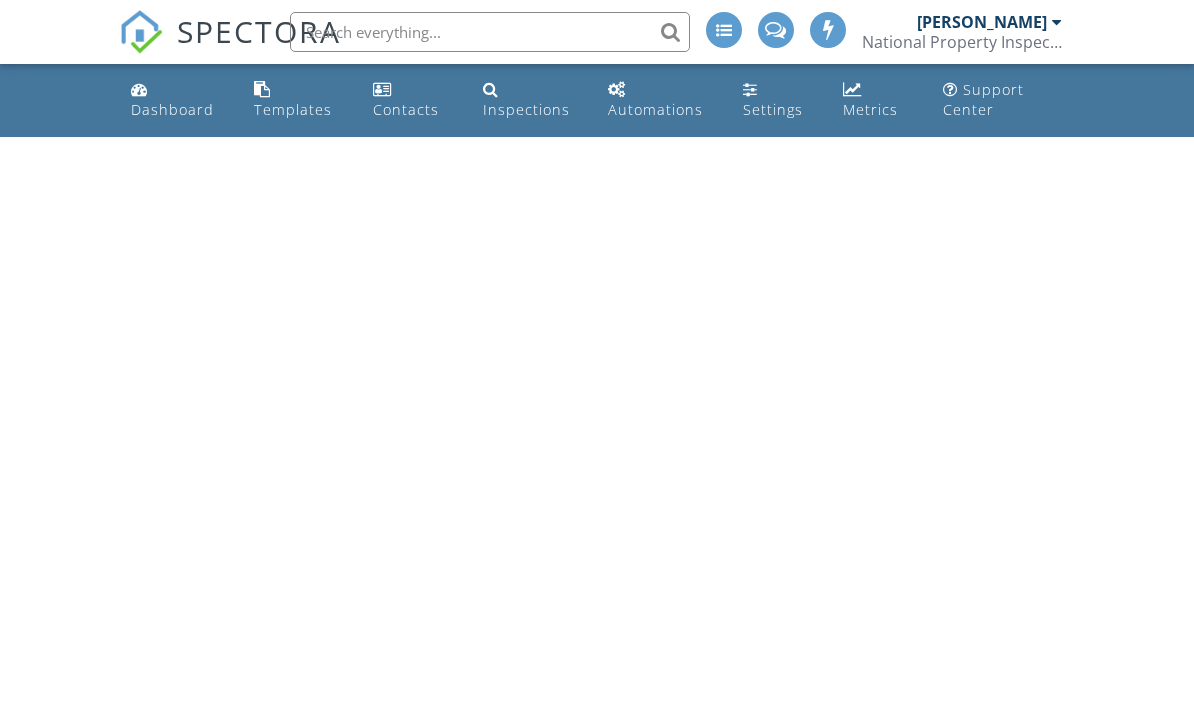 scroll, scrollTop: 0, scrollLeft: 0, axis: both 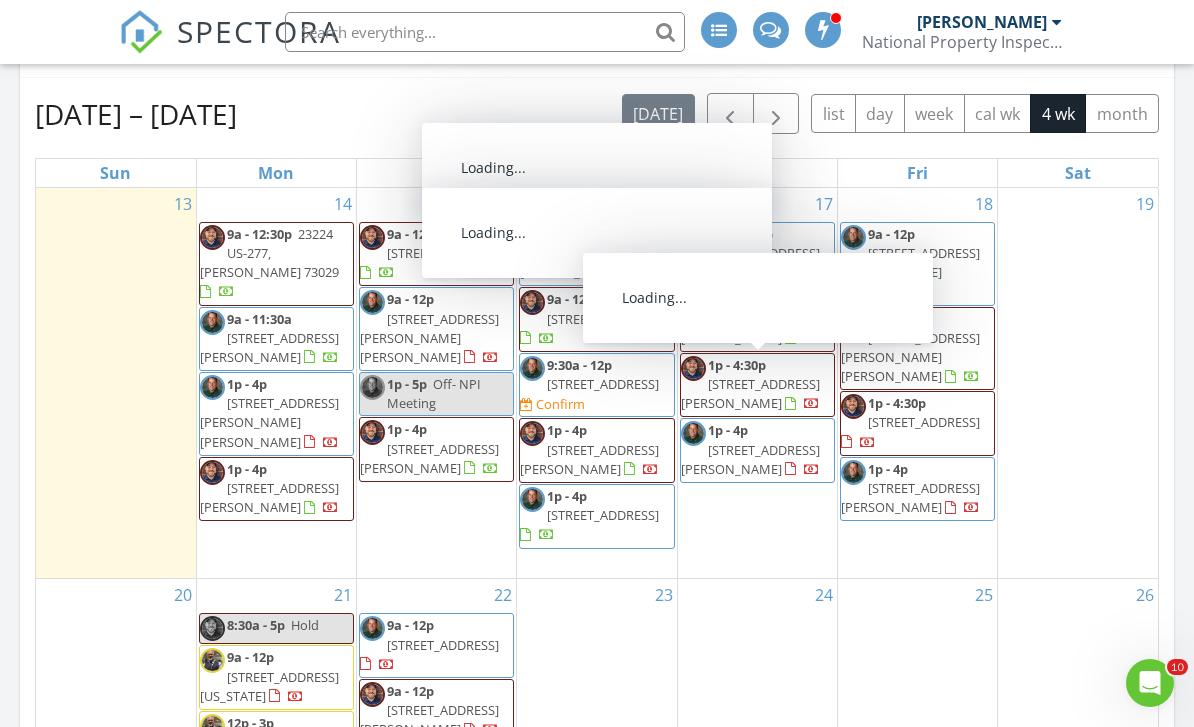 click on "9:30a - 12p
413 NE 46th St, Lawton, OK 73507, Lawton 73507
Confirm" at bounding box center [596, 385] 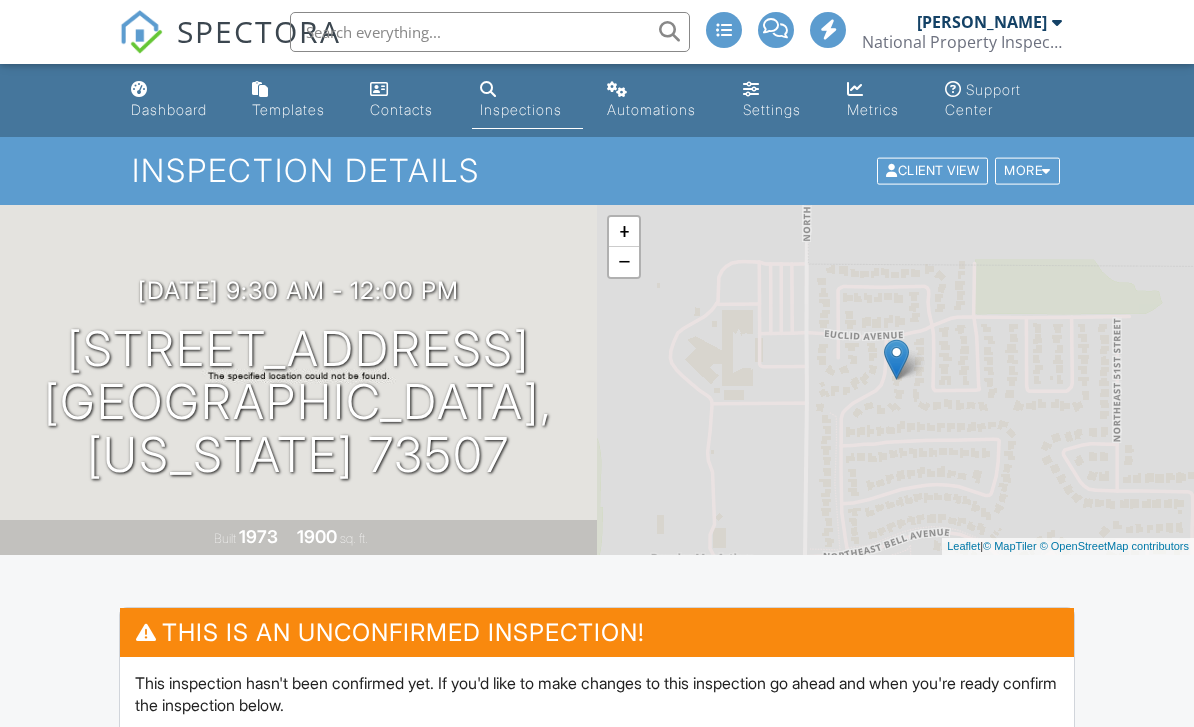 scroll, scrollTop: 0, scrollLeft: 0, axis: both 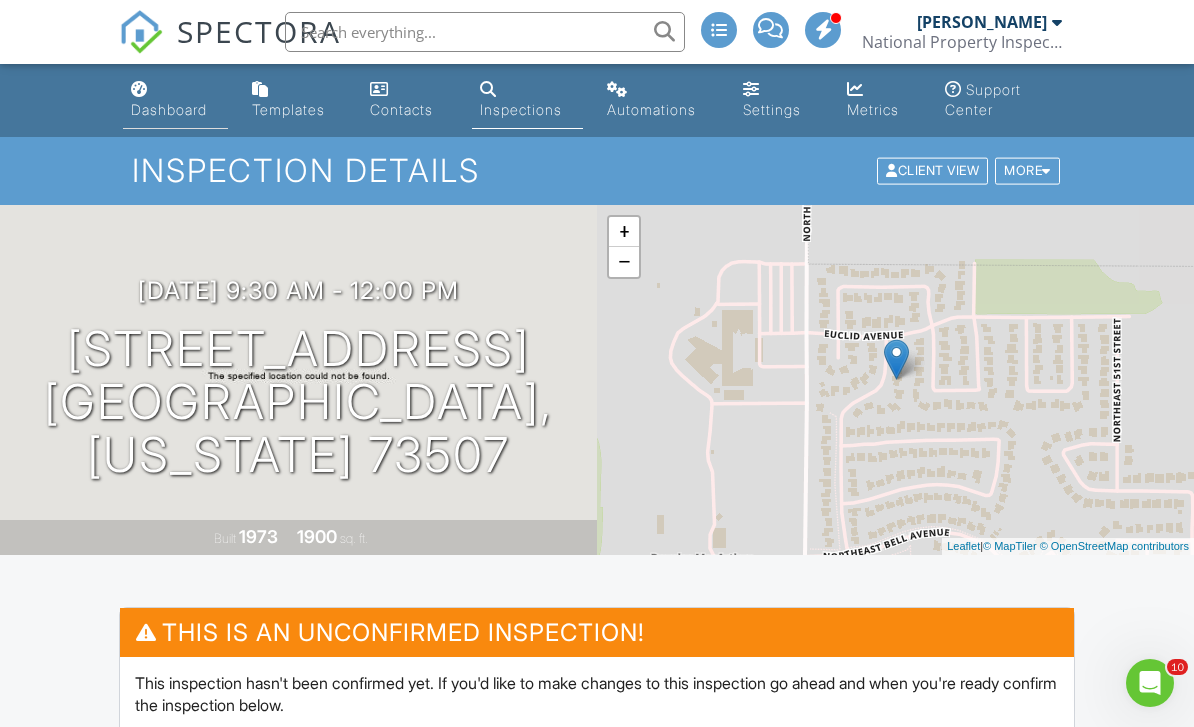 click on "Dashboard" at bounding box center (169, 109) 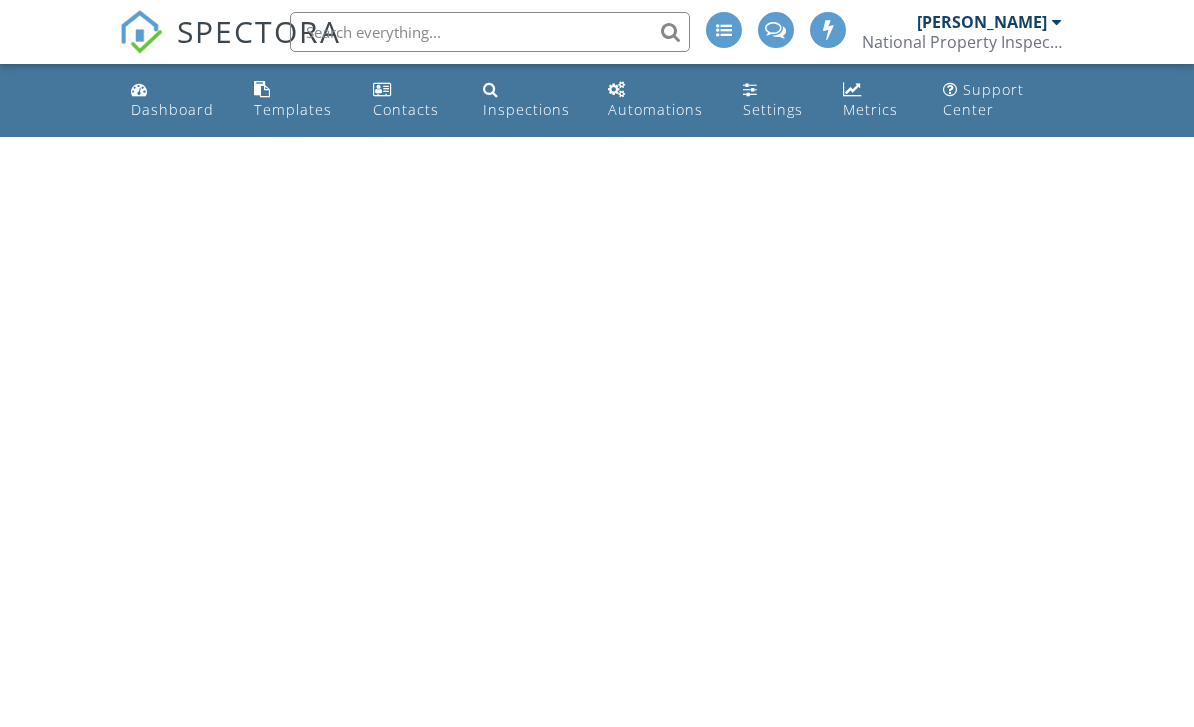 scroll, scrollTop: 0, scrollLeft: 0, axis: both 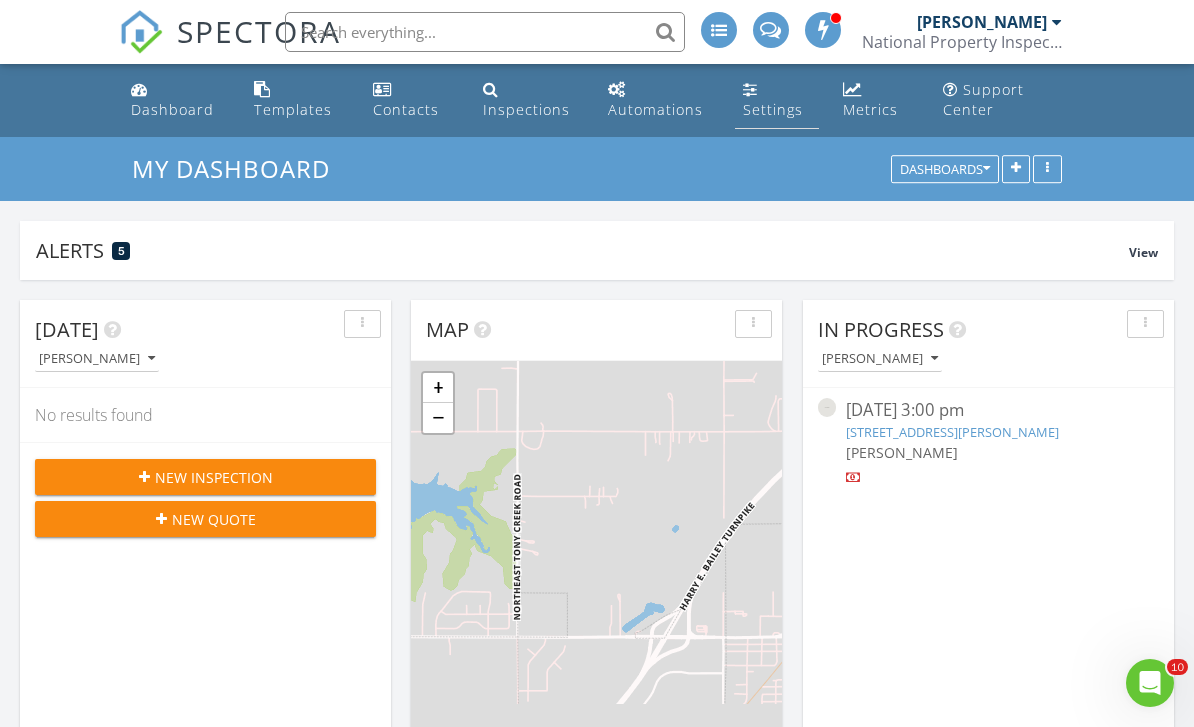click on "Settings" at bounding box center [773, 109] 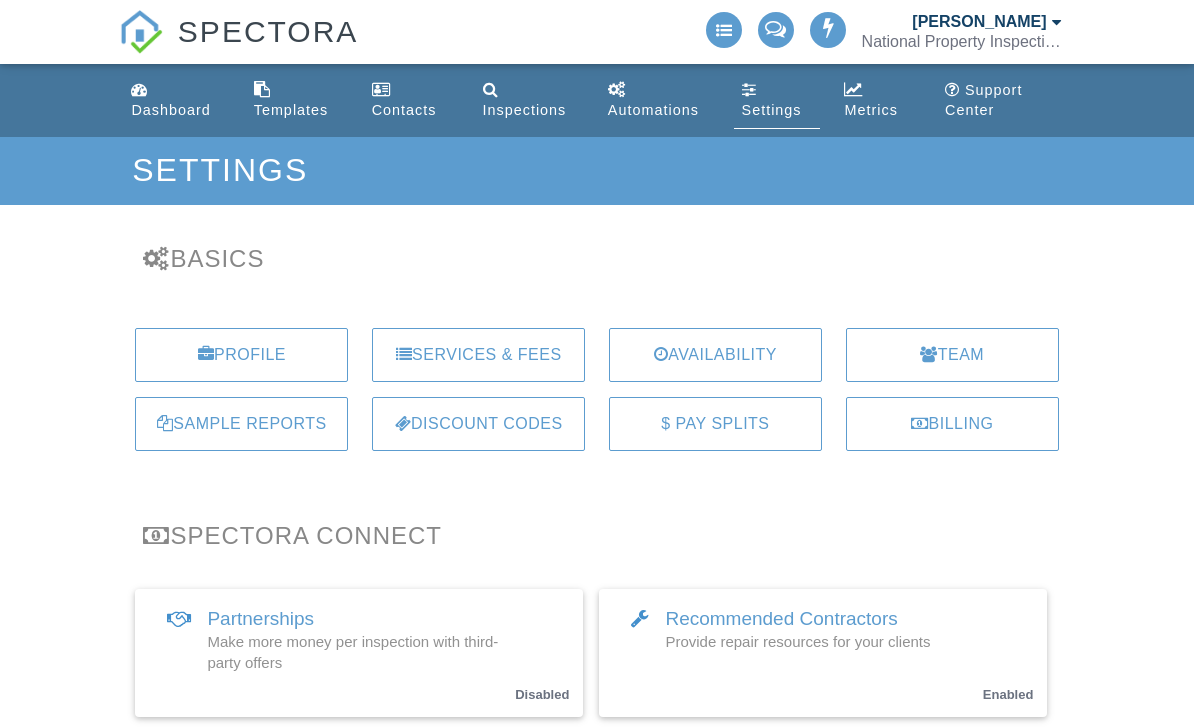 scroll, scrollTop: 0, scrollLeft: 0, axis: both 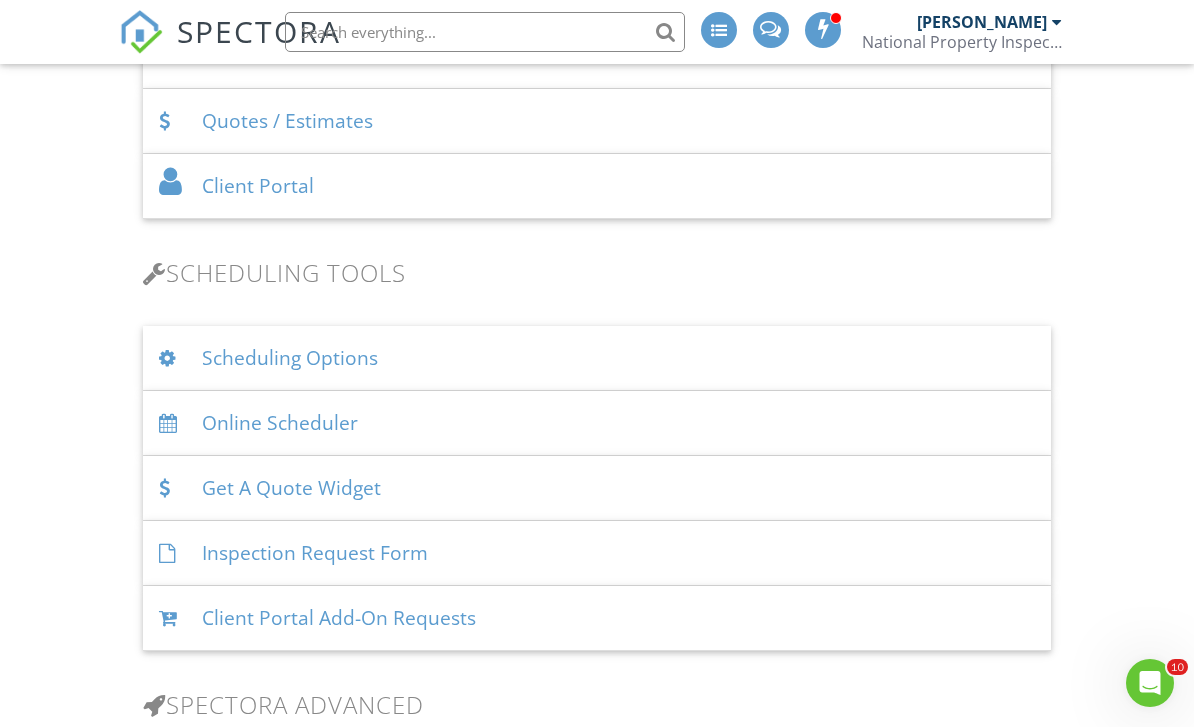 click on "Scheduling Options" at bounding box center (596, 358) 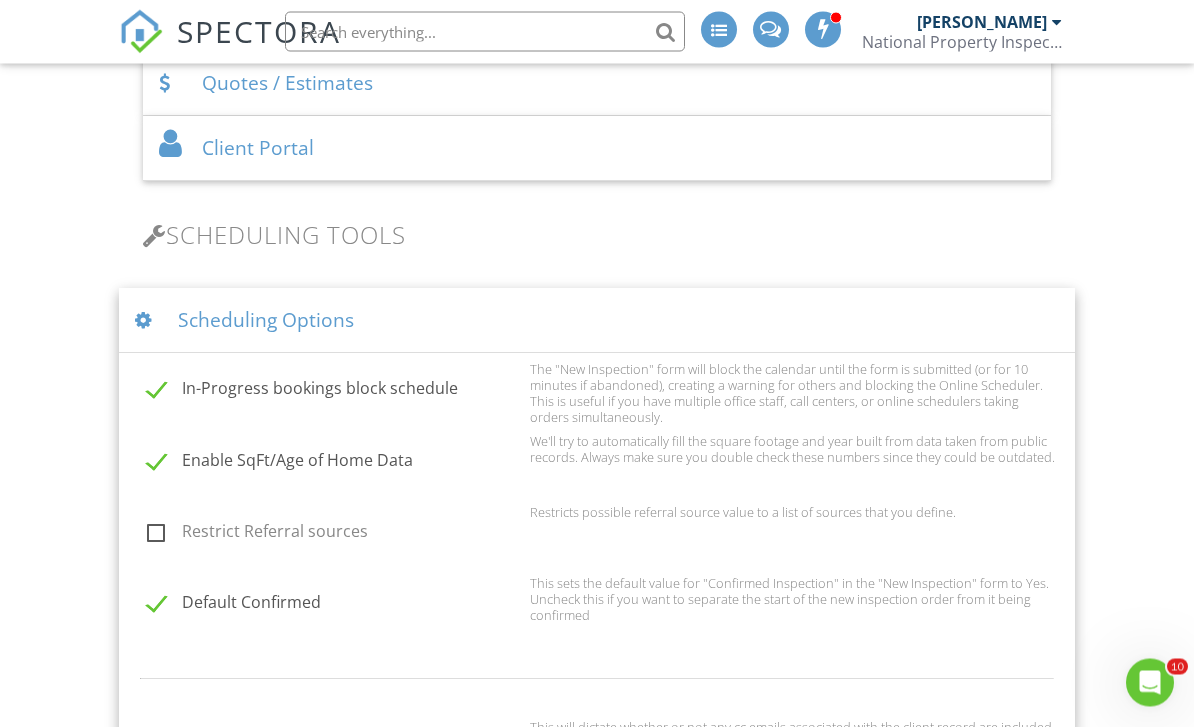 scroll, scrollTop: 1154, scrollLeft: 0, axis: vertical 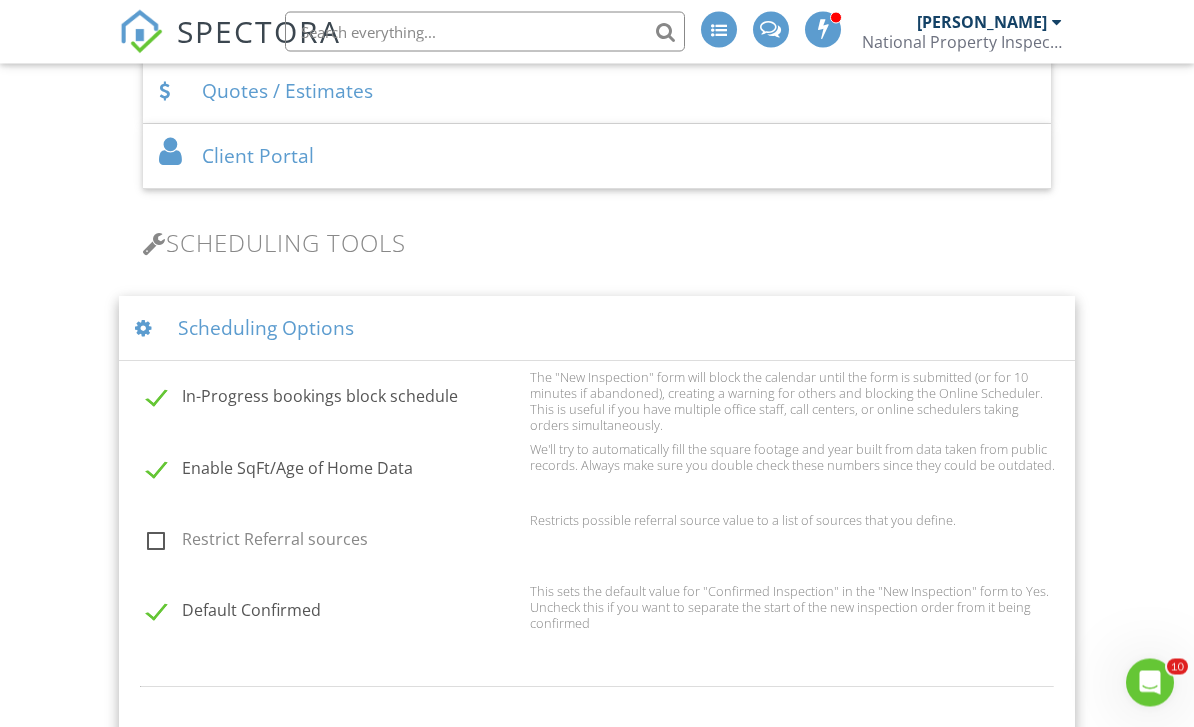 click on "Scheduling Options" at bounding box center (596, 329) 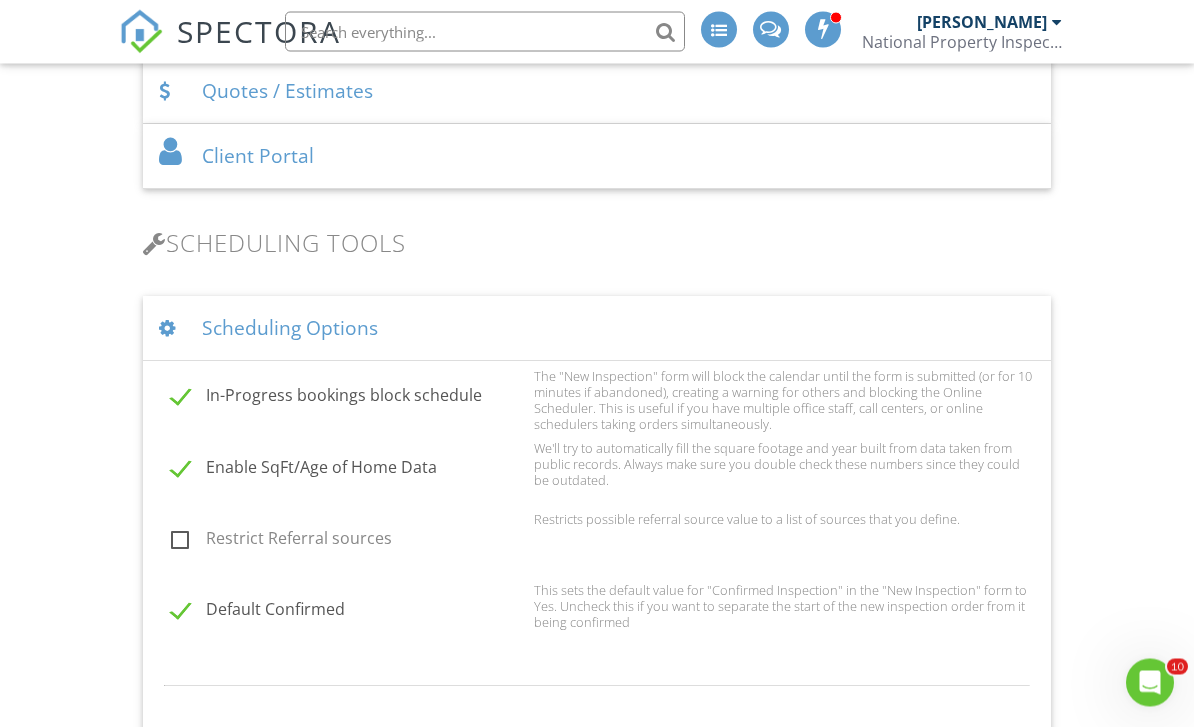 scroll, scrollTop: 1155, scrollLeft: 0, axis: vertical 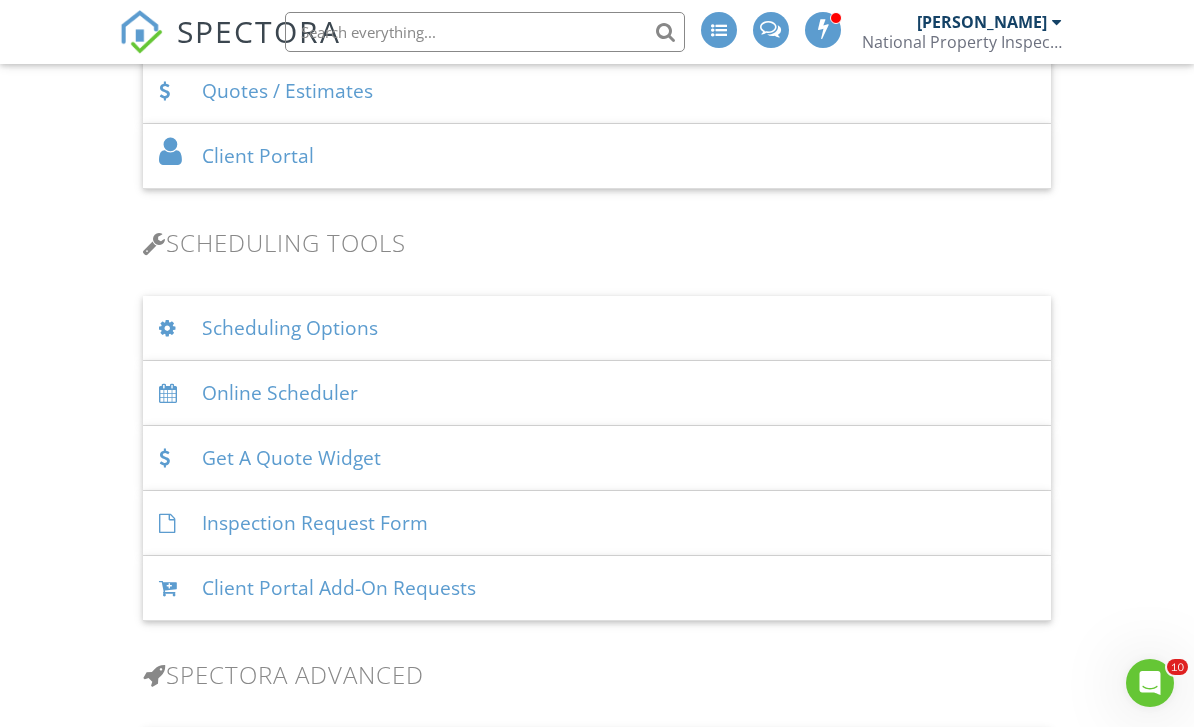 click on "Online Scheduler" at bounding box center [596, 393] 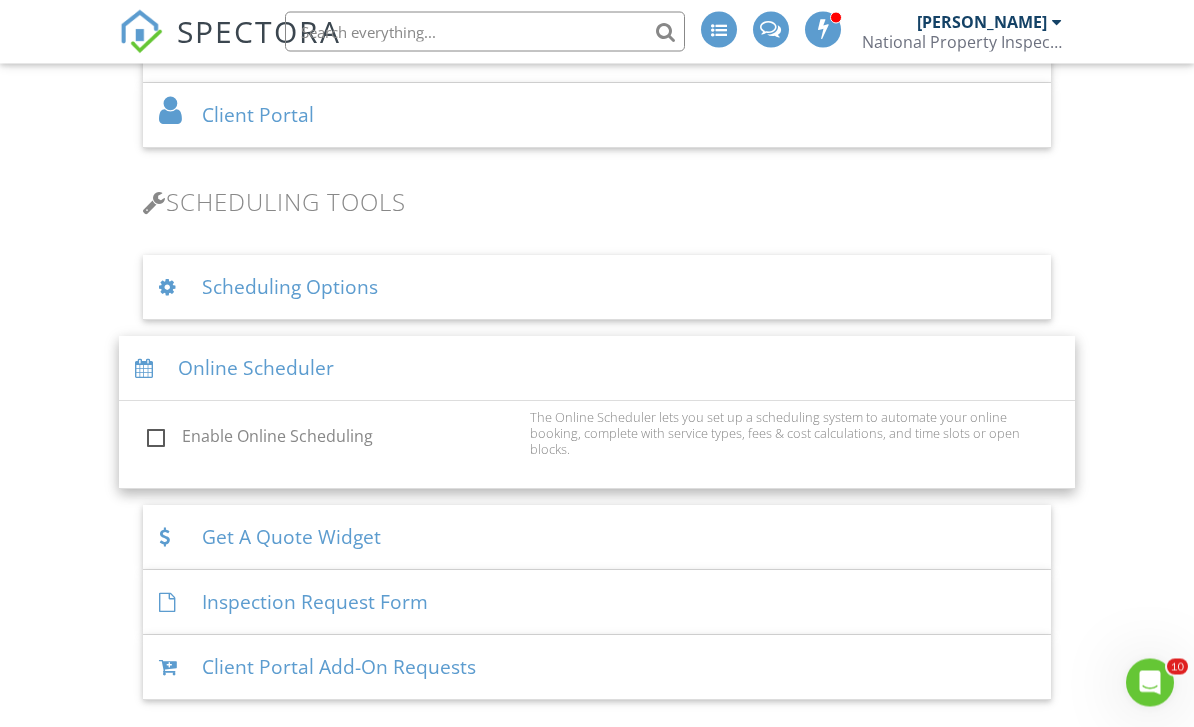 scroll, scrollTop: 1188, scrollLeft: 0, axis: vertical 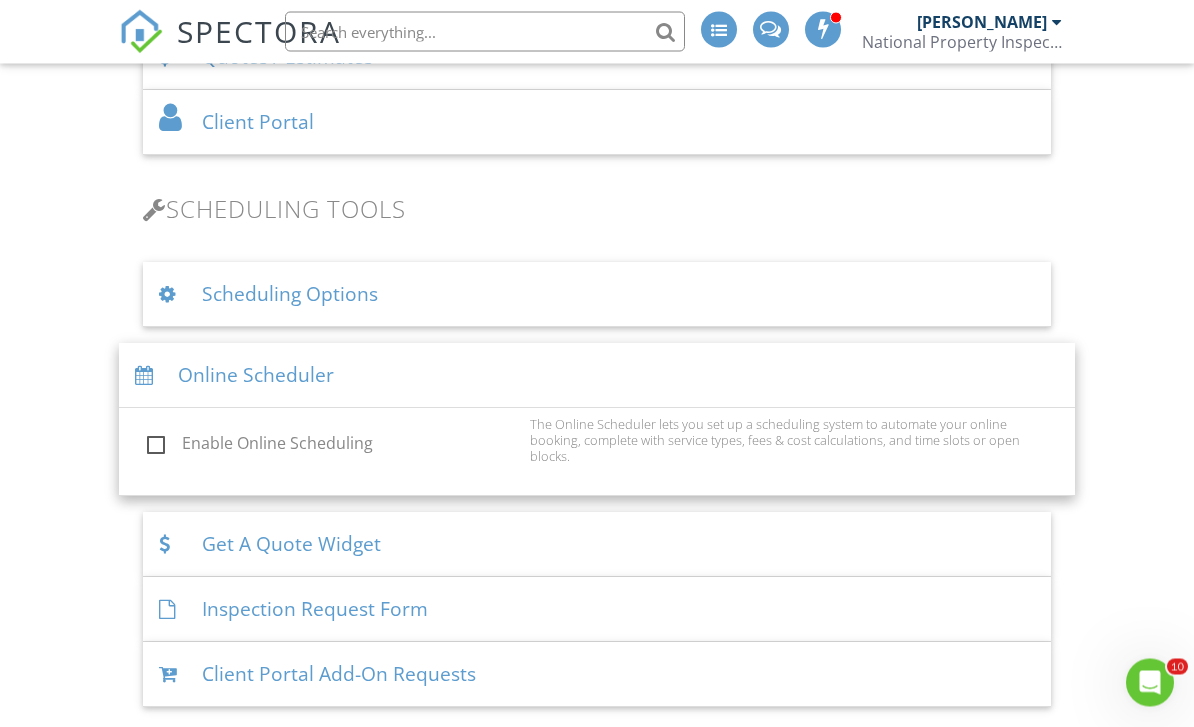 click on "Online Scheduler" at bounding box center [596, 376] 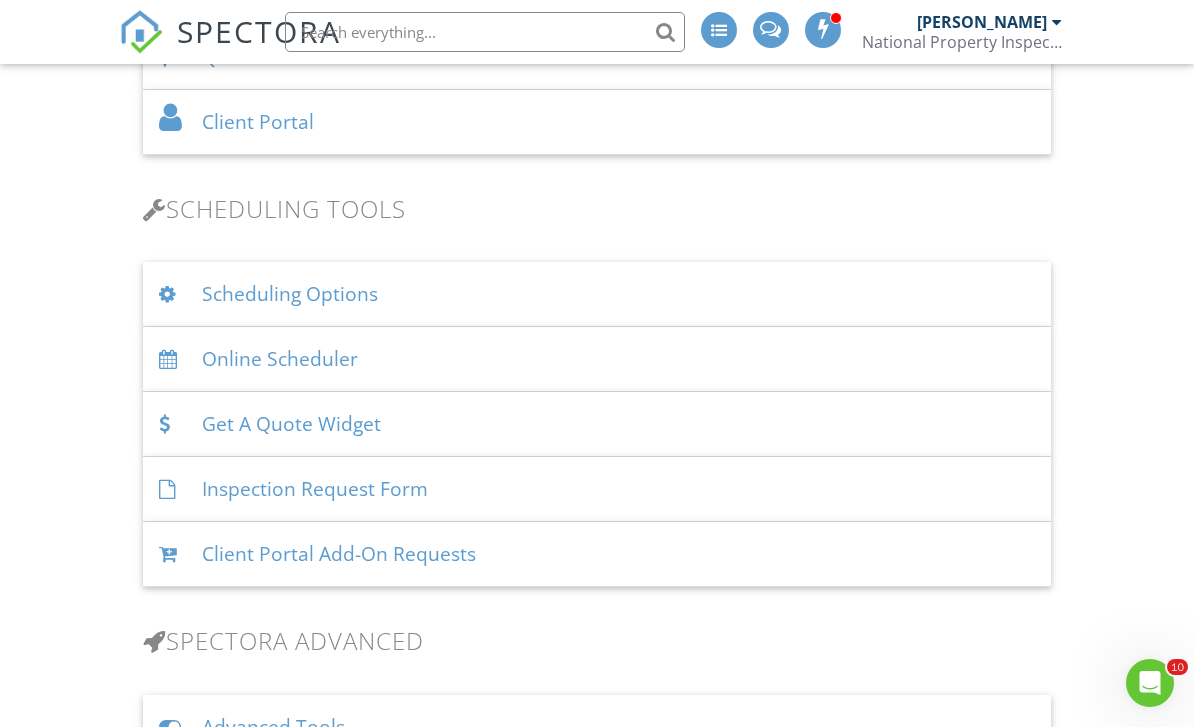 click on "Online Scheduler" at bounding box center [596, 359] 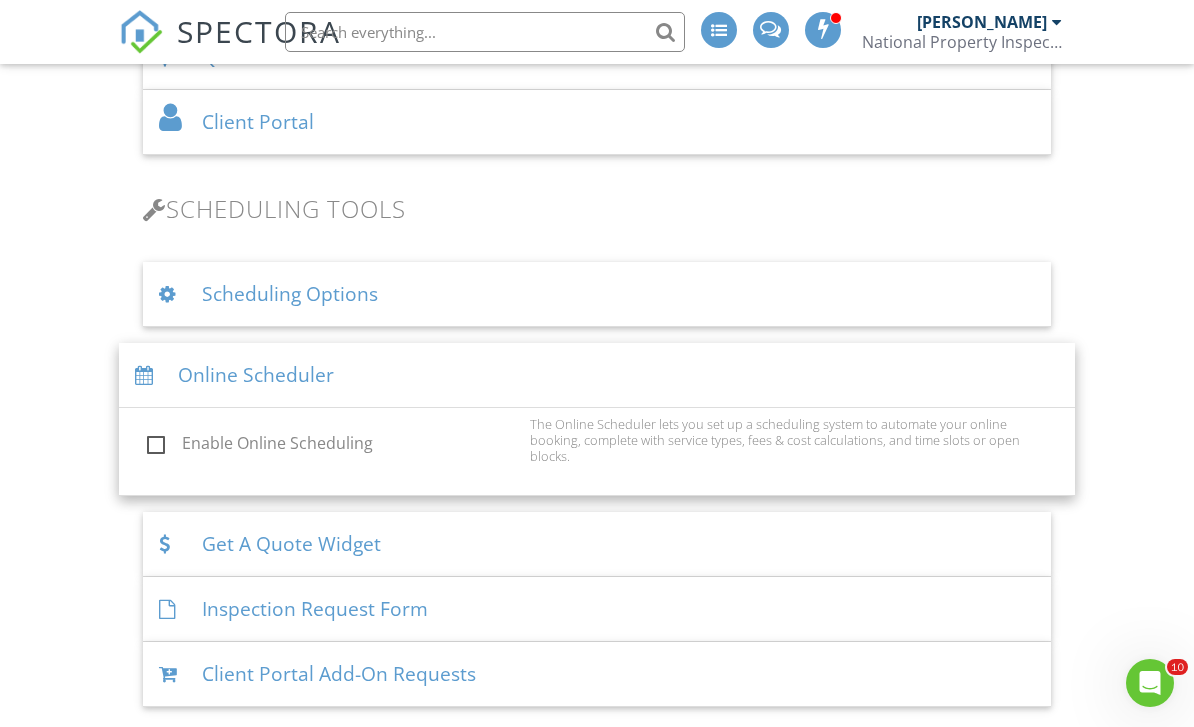 click on "Enable Online Scheduling" at bounding box center (332, 446) 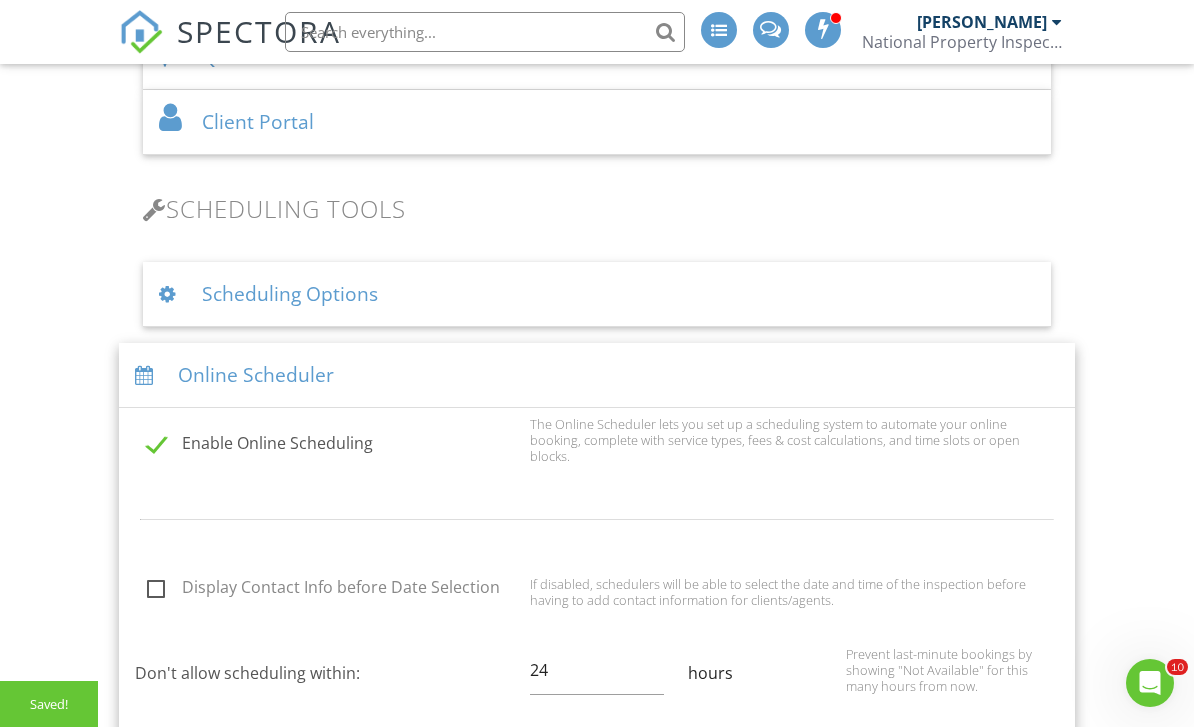 click on "Enable Online Scheduling" at bounding box center (332, 446) 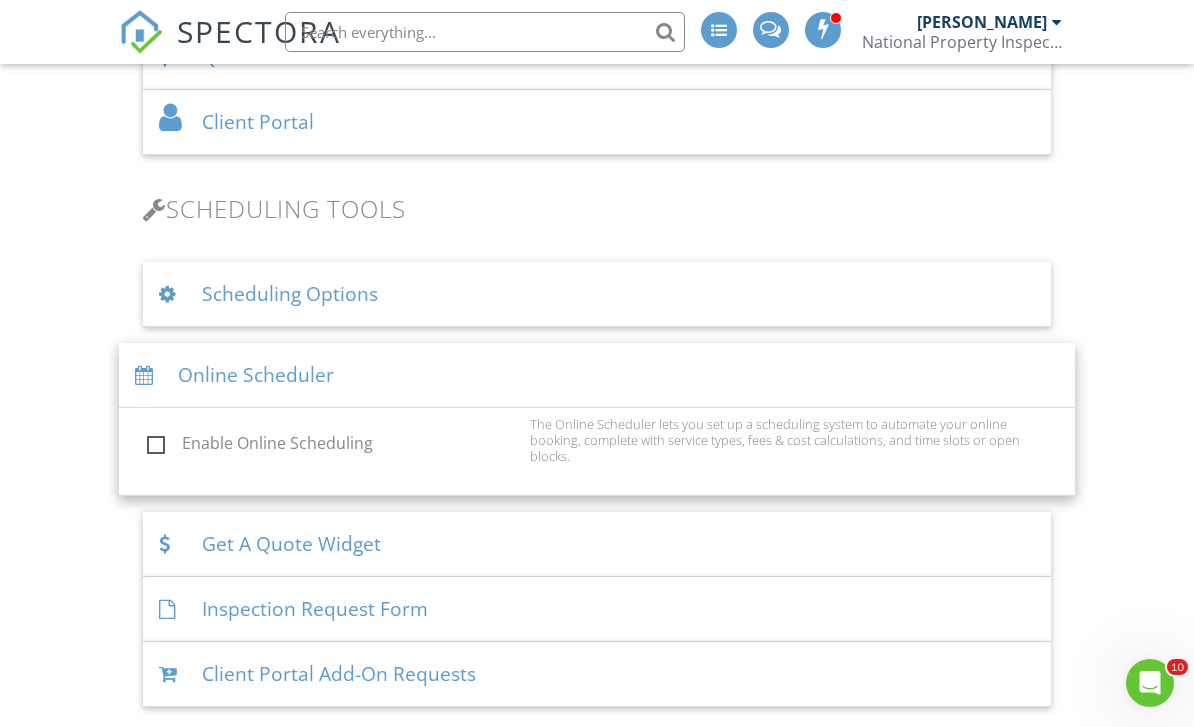 click on "Online Scheduler" at bounding box center [596, 375] 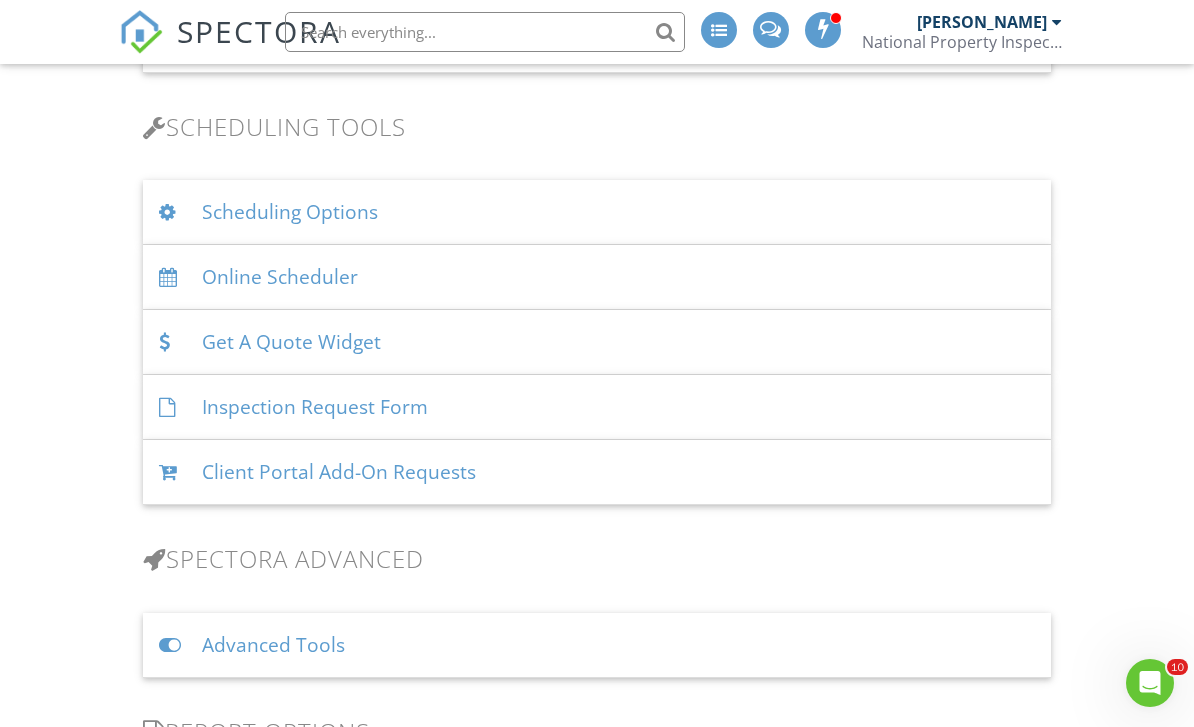 scroll, scrollTop: 1282, scrollLeft: 0, axis: vertical 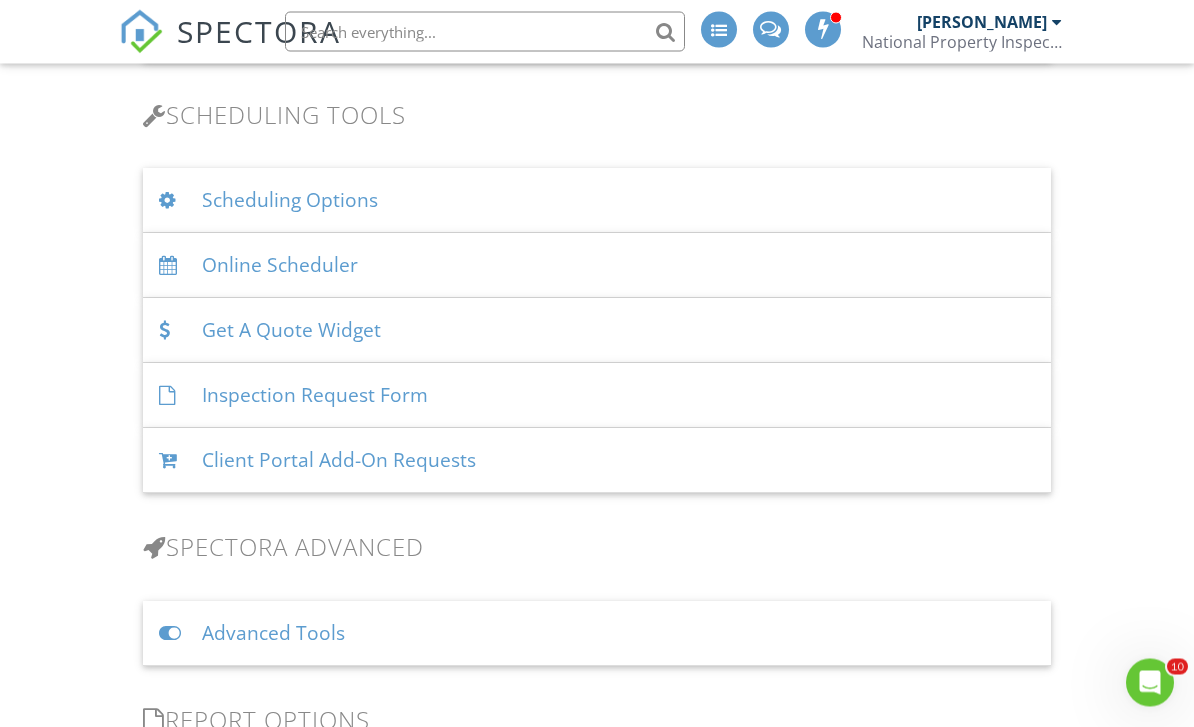 click on "Online Scheduler" at bounding box center [596, 266] 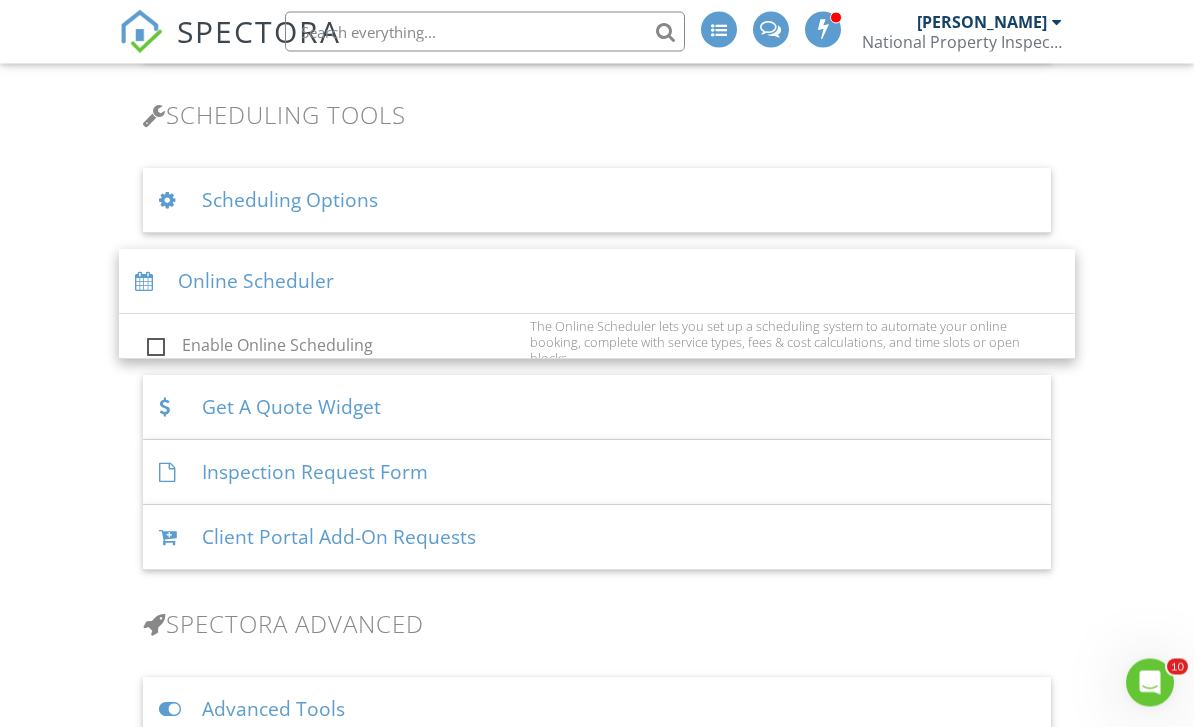 scroll, scrollTop: 1283, scrollLeft: 0, axis: vertical 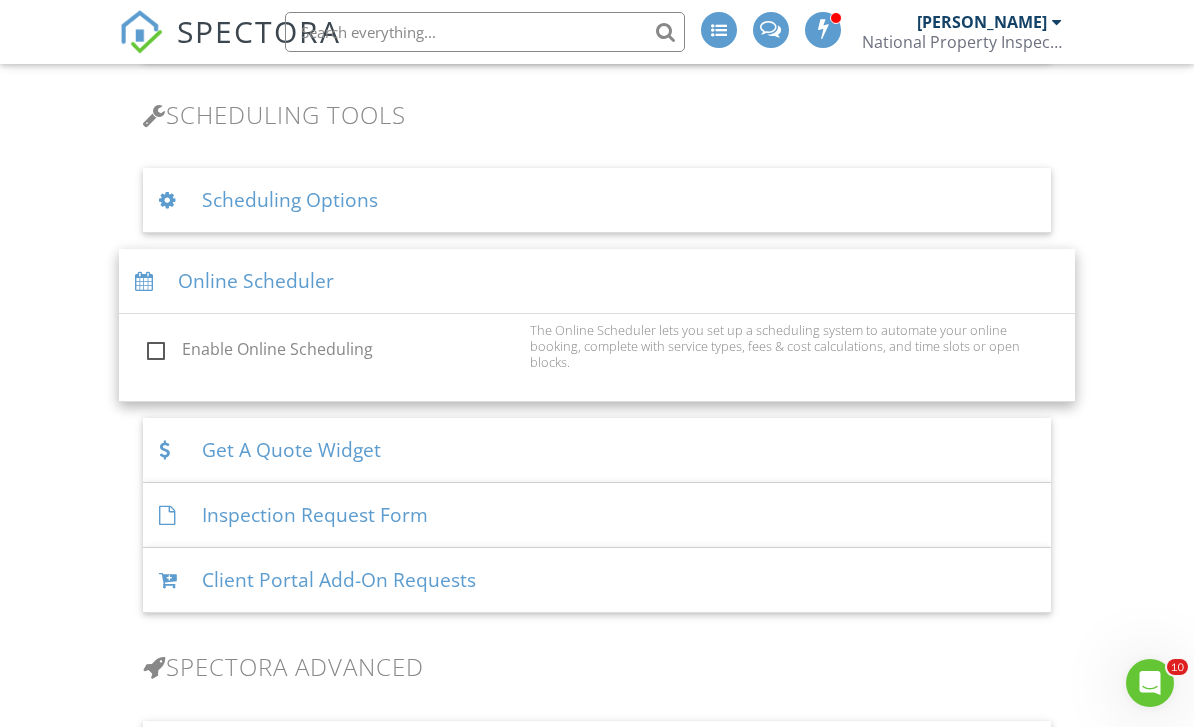 click on "Dashboard
Templates
Contacts
Inspections
Automations
Settings
Metrics
Support Center
Settings
Basics
Profile
Services & Fees
Availability
Team
Sample Reports
Discount Codes
$
Pay Splits
Billing
Spectora Connect
Partnerships
Make more money per inspection with third-party offers
Disabled
Recommended Contractors
Provide repair resources for your clients
Enabled
Business Tools
Agreements
Signature Type
▼ E-signature (checkbox) E-signature (checkbox) Written Signature E-signature (checkbox)
Written Signature
Client agreement instructions
This text will appear on the client portal under "Sign Agreement(s)"
Ordered List Unordered List Insert Video Insert Table Inline Style XLarge Large Small" at bounding box center (597, 431) 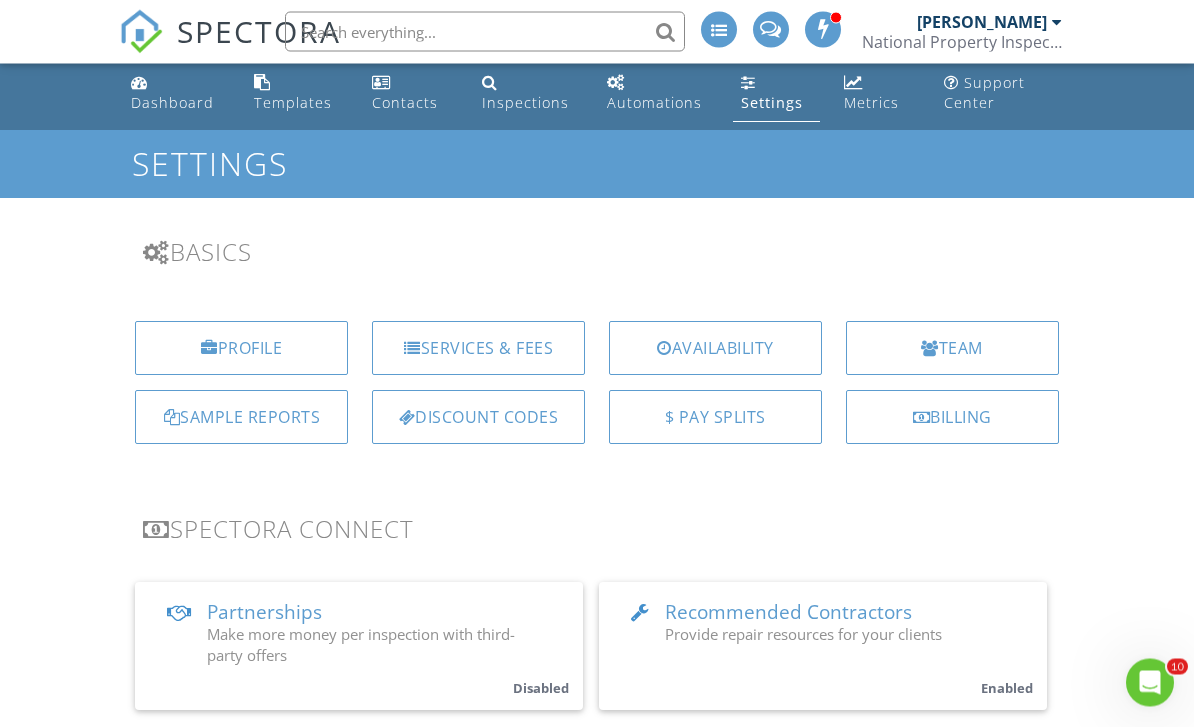 scroll, scrollTop: 0, scrollLeft: 0, axis: both 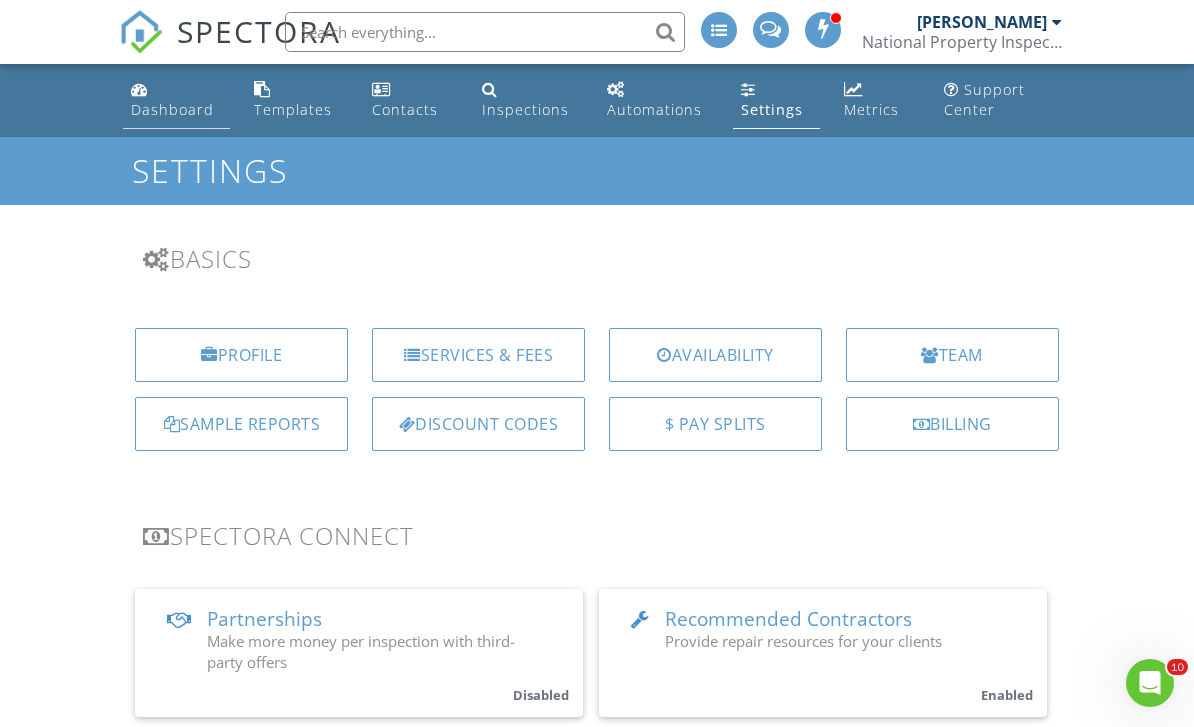 click on "Dashboard" at bounding box center [176, 100] 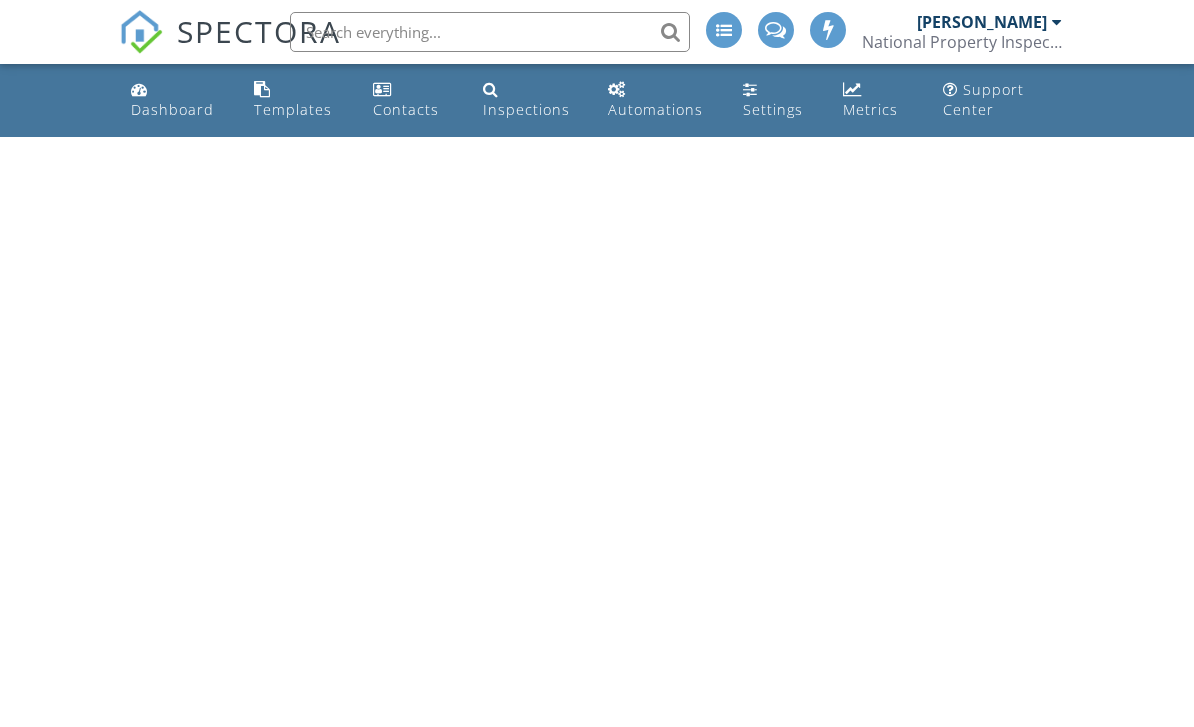 scroll, scrollTop: 0, scrollLeft: 0, axis: both 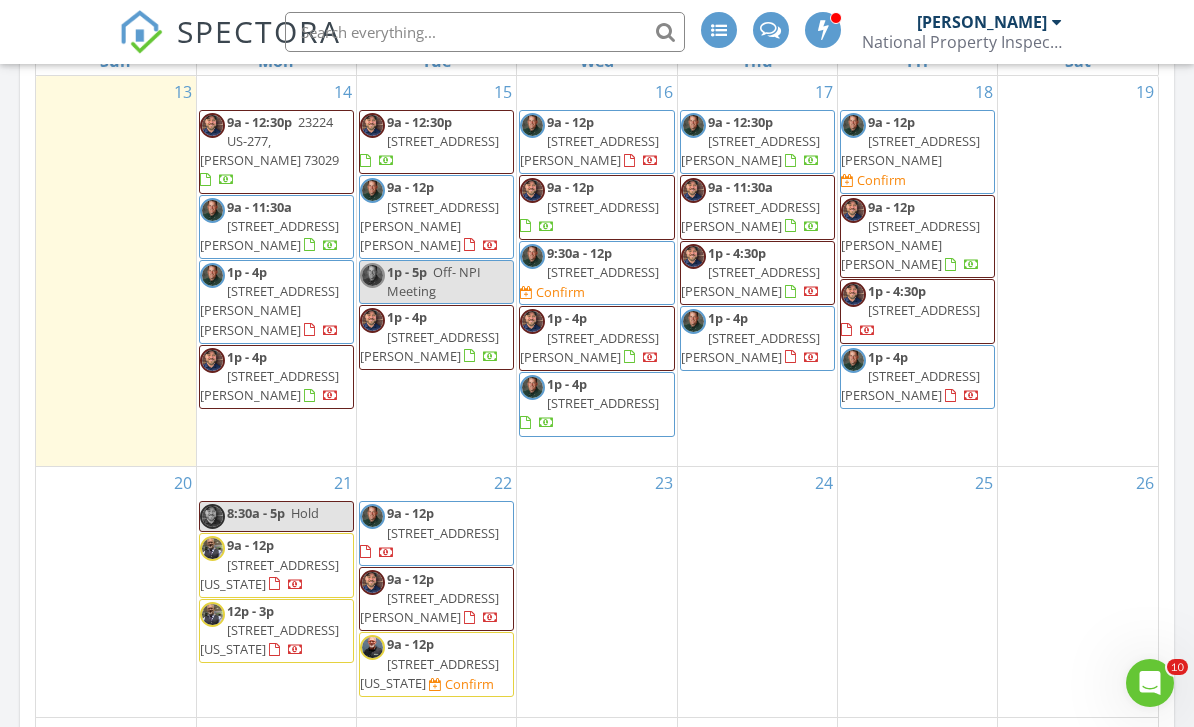 click on "[STREET_ADDRESS]" at bounding box center (603, 272) 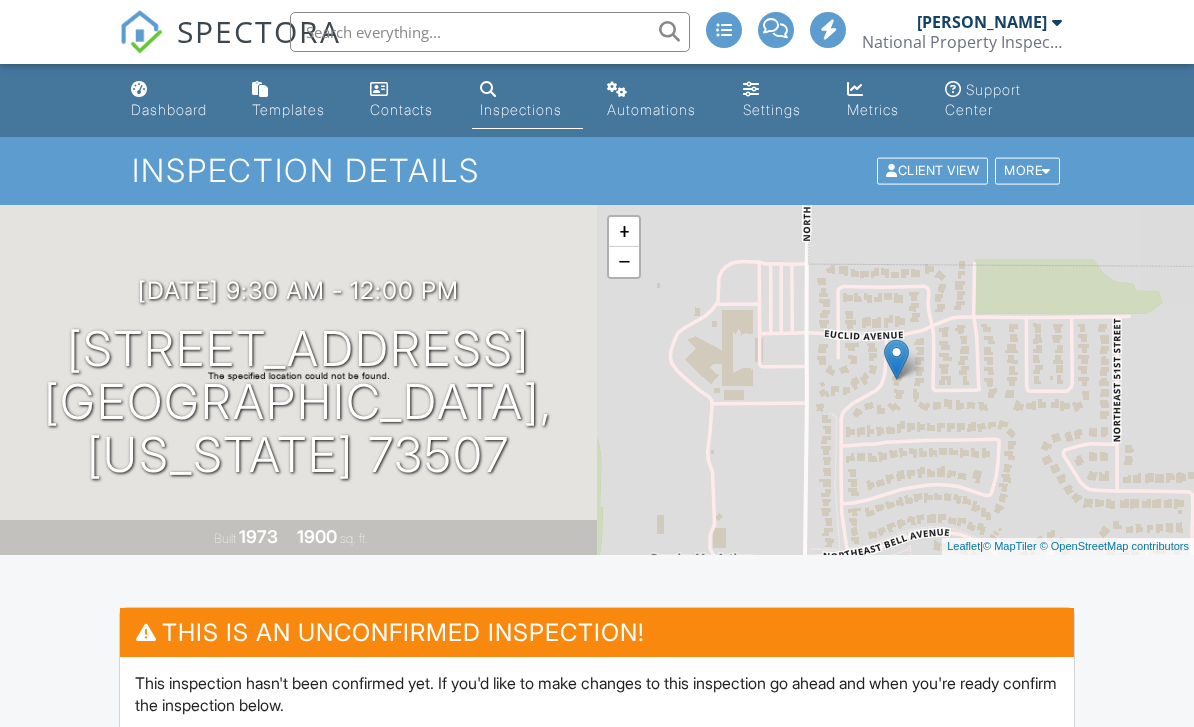 scroll, scrollTop: 0, scrollLeft: 0, axis: both 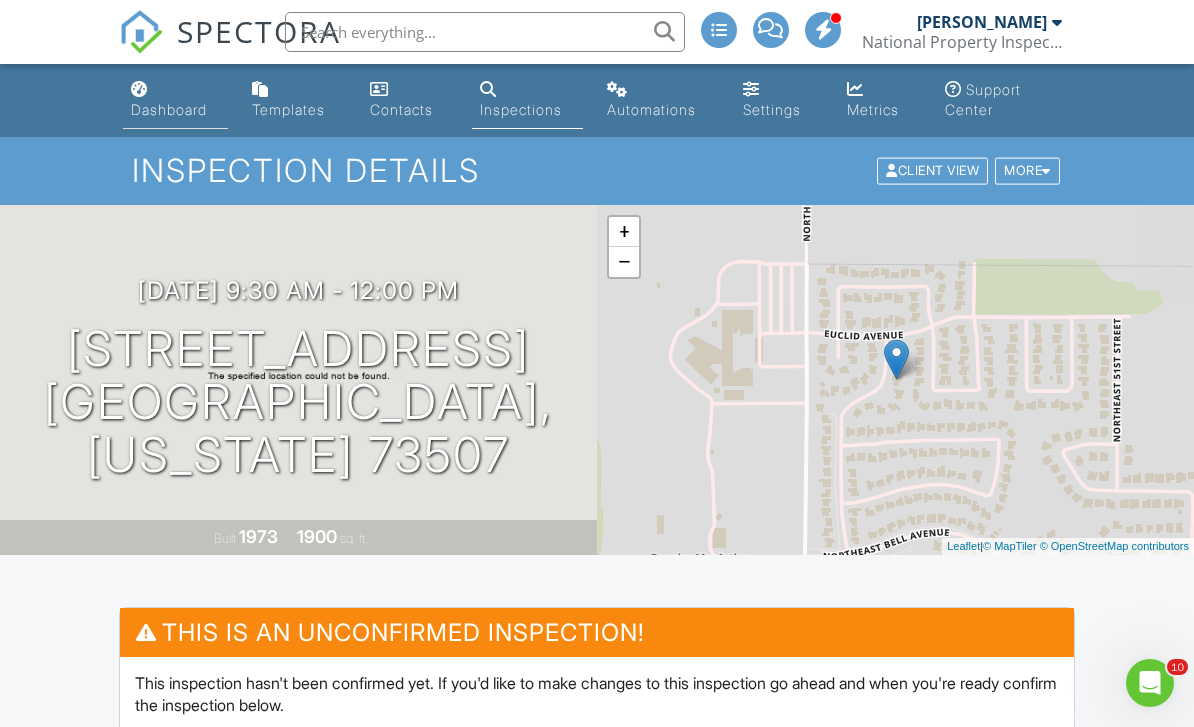 click on "Dashboard" at bounding box center [169, 109] 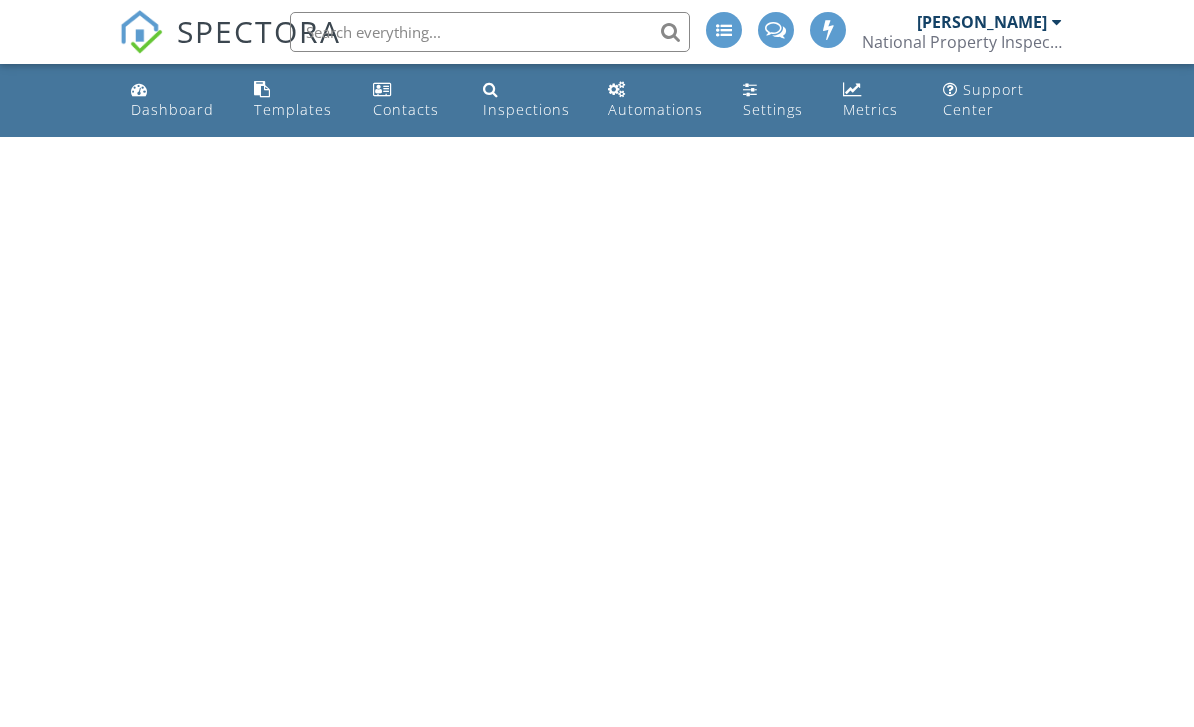 scroll, scrollTop: 0, scrollLeft: 0, axis: both 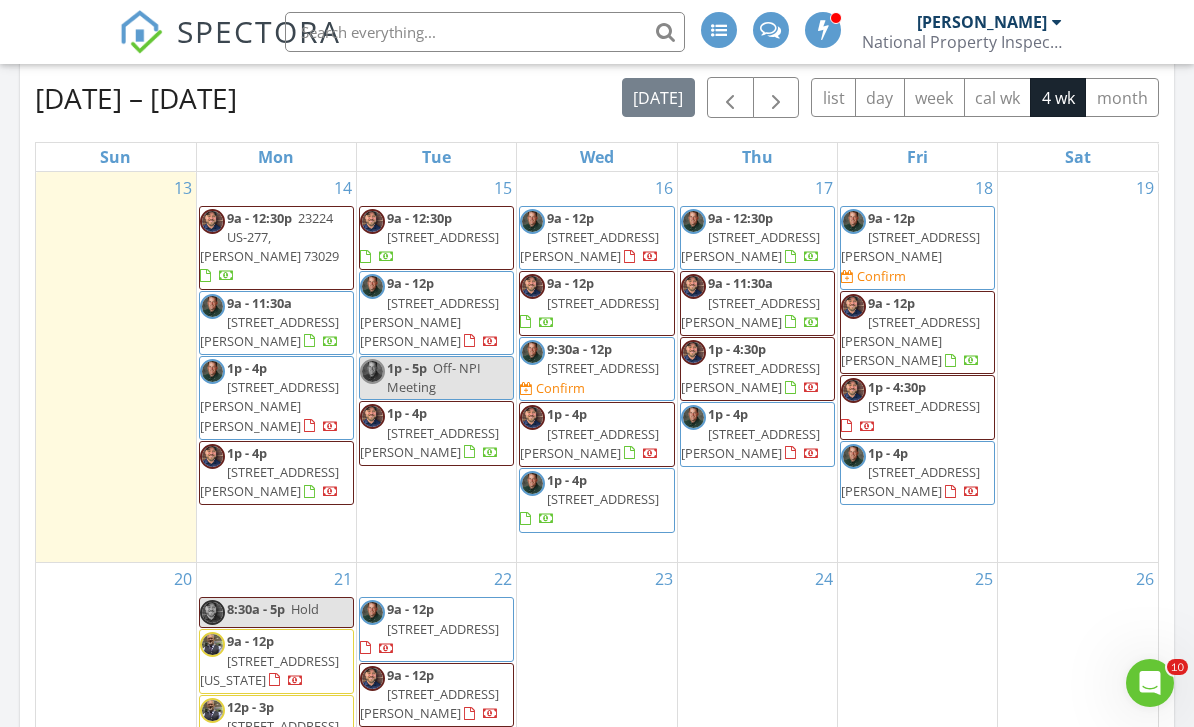 click on "[DATE] – [DATE] [DATE] list day week cal wk 4 wk month" at bounding box center (597, 97) 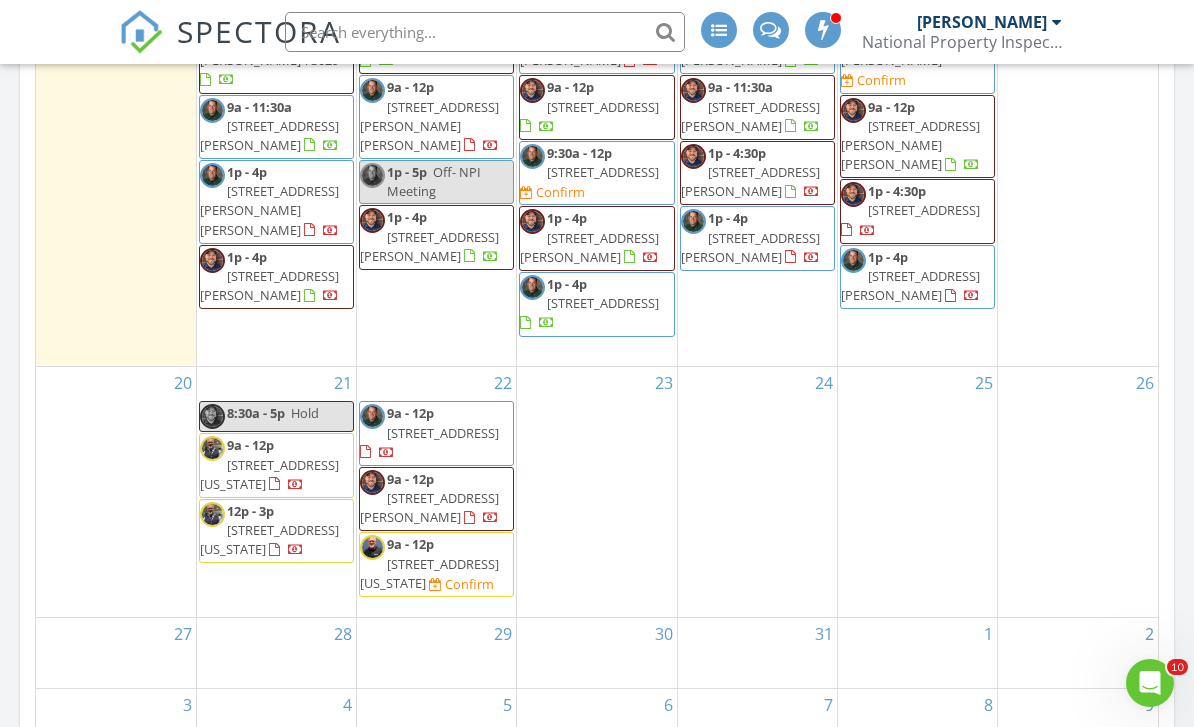 scroll, scrollTop: 1096, scrollLeft: 0, axis: vertical 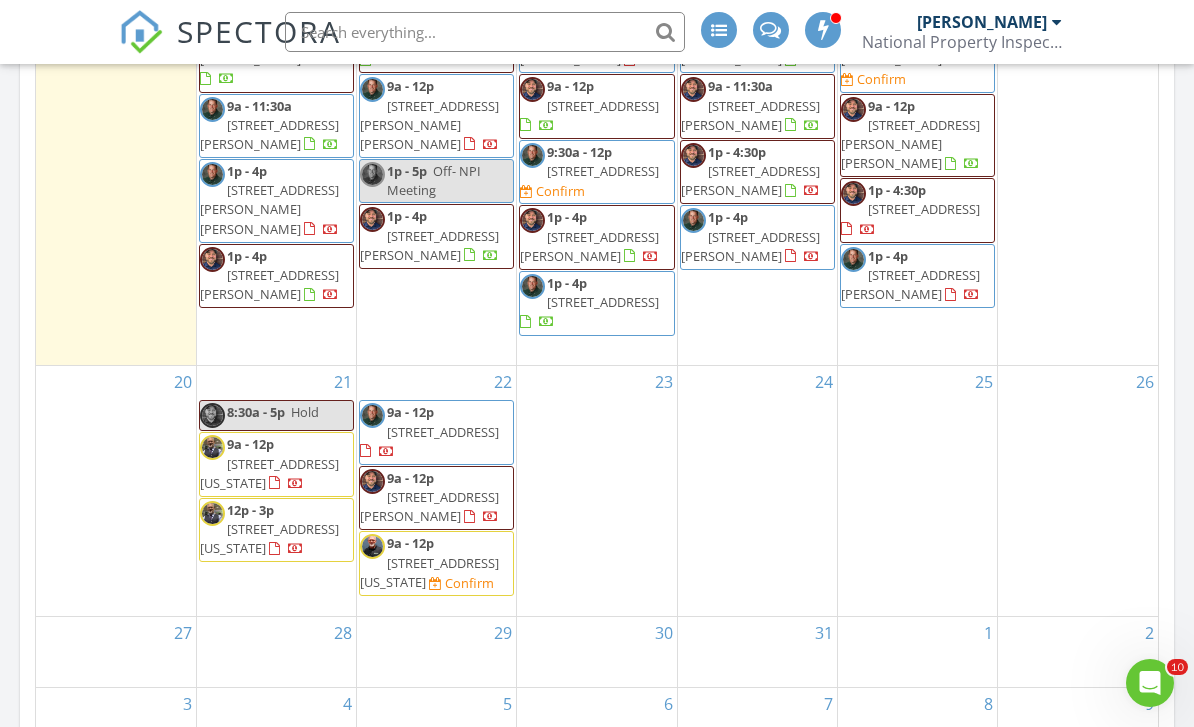 click on "4304 Silver Maple Way, Oklahoma City 73179" at bounding box center [429, 572] 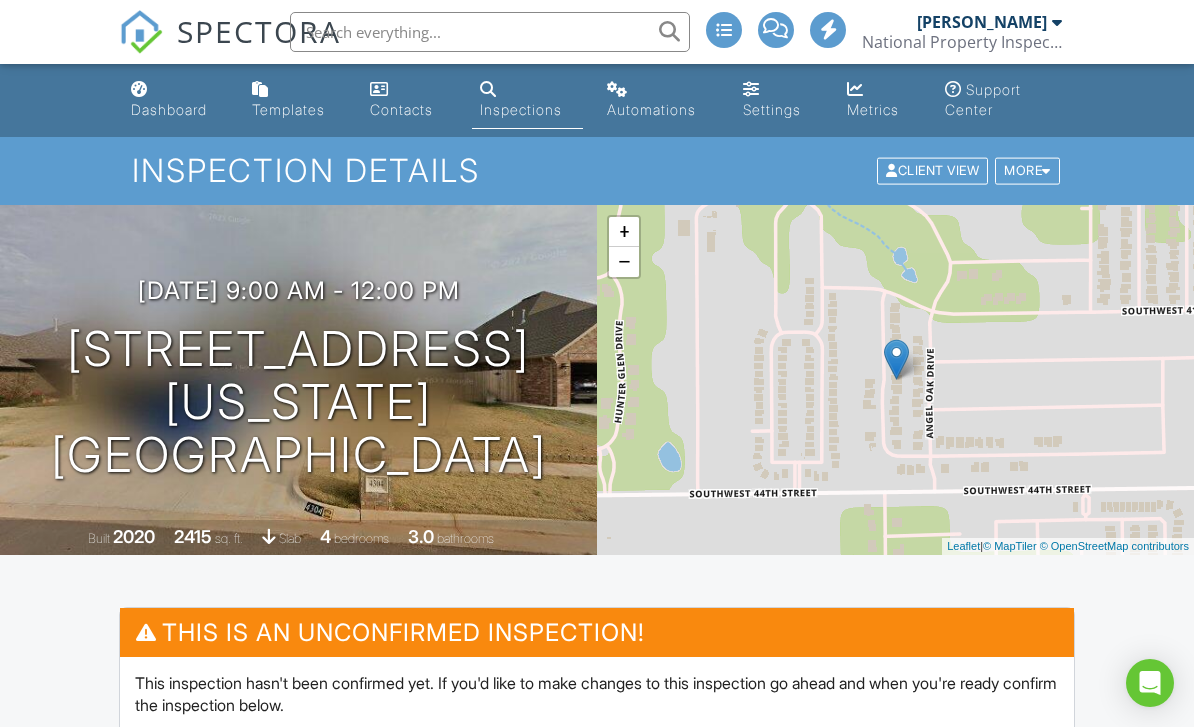 scroll, scrollTop: 0, scrollLeft: 0, axis: both 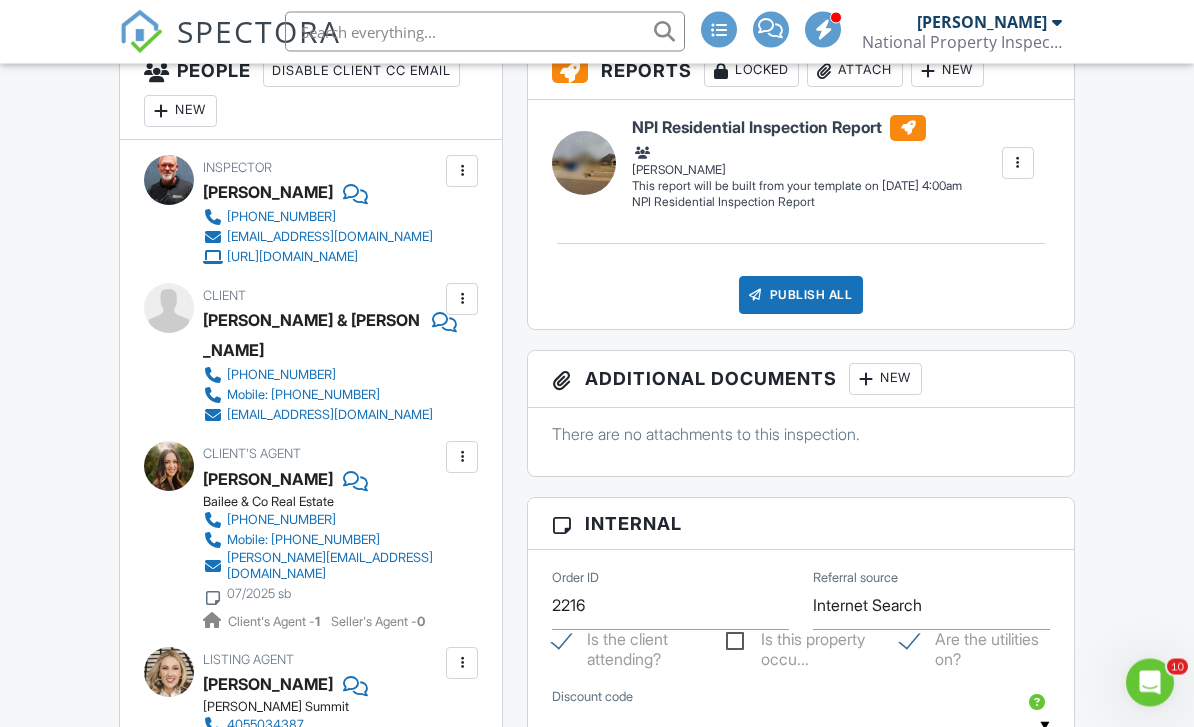 click at bounding box center (169, 467) 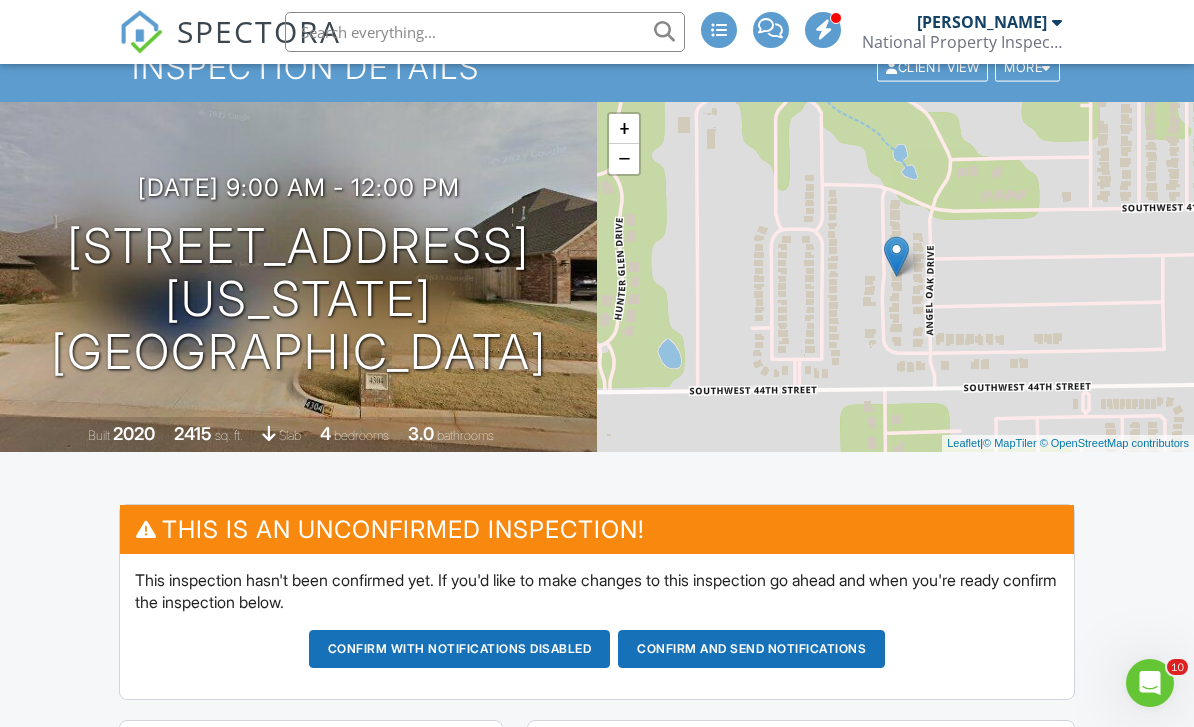 scroll, scrollTop: 0, scrollLeft: 0, axis: both 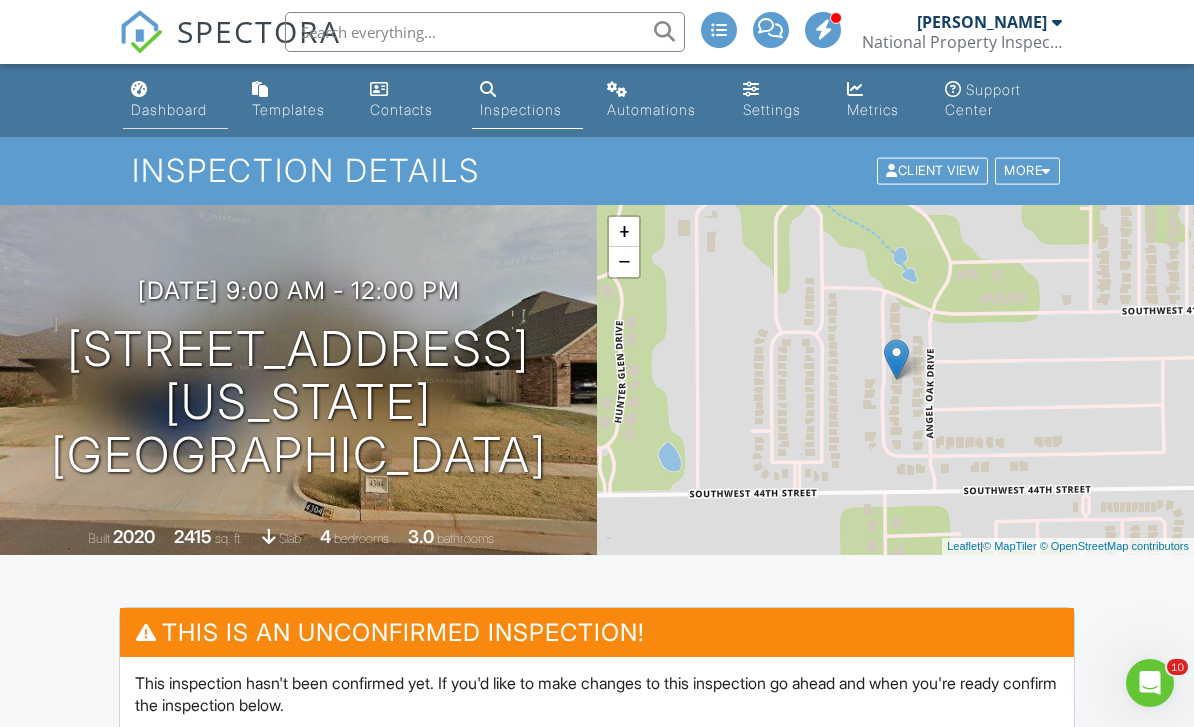 click on "Dashboard" at bounding box center (169, 109) 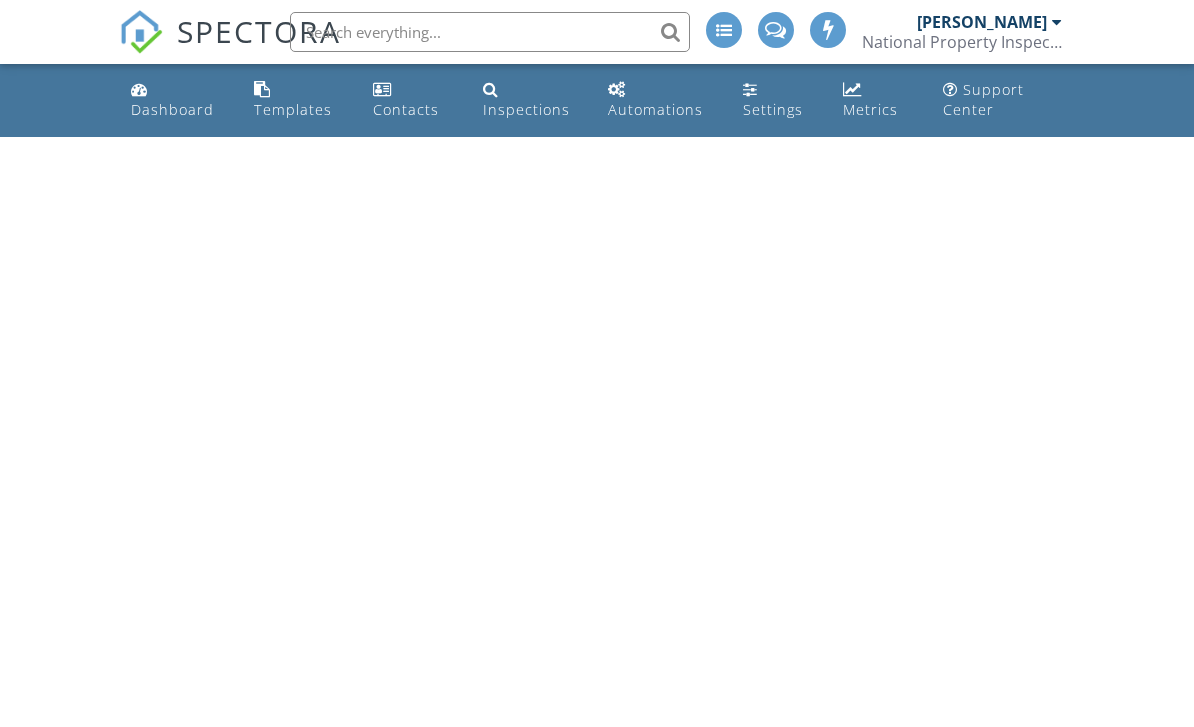 scroll, scrollTop: 0, scrollLeft: 0, axis: both 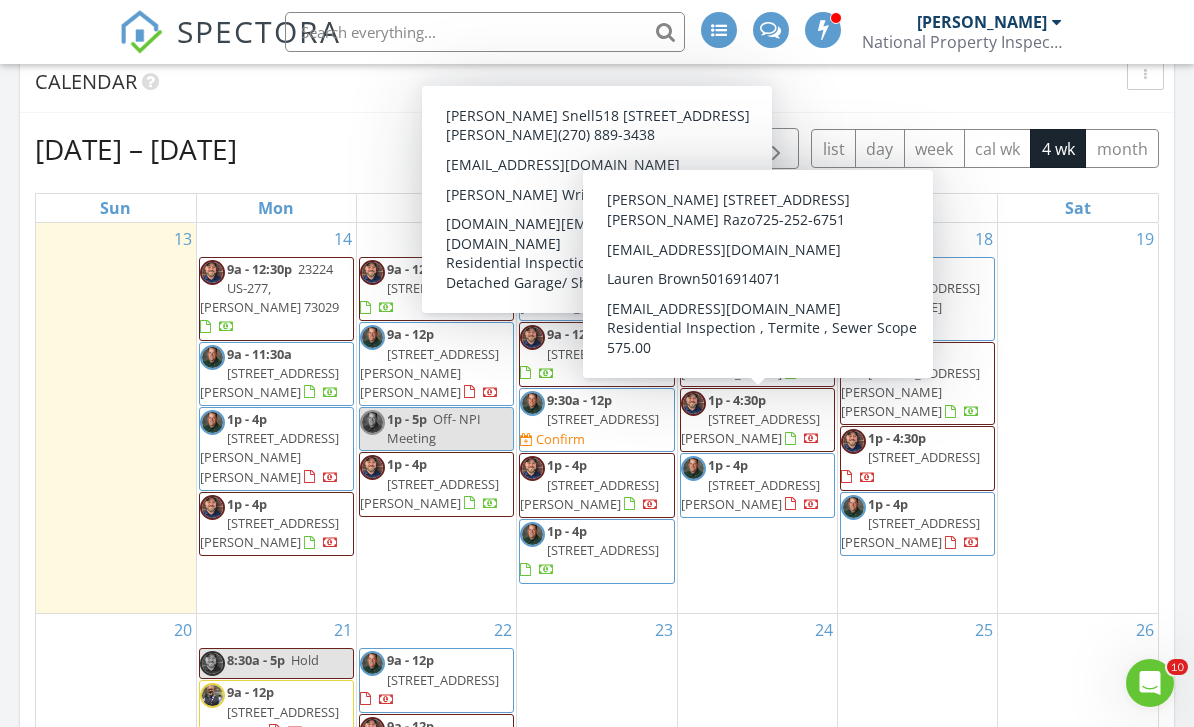 click on "Calendar" at bounding box center (582, 82) 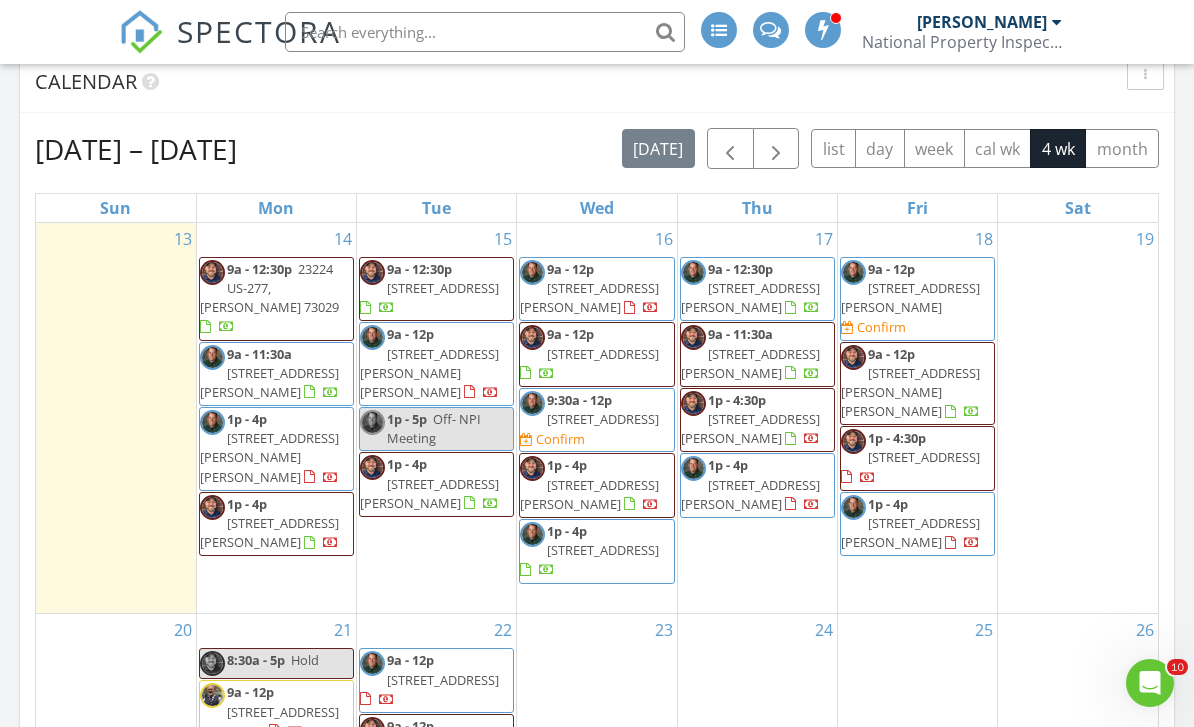 scroll, scrollTop: 873, scrollLeft: 0, axis: vertical 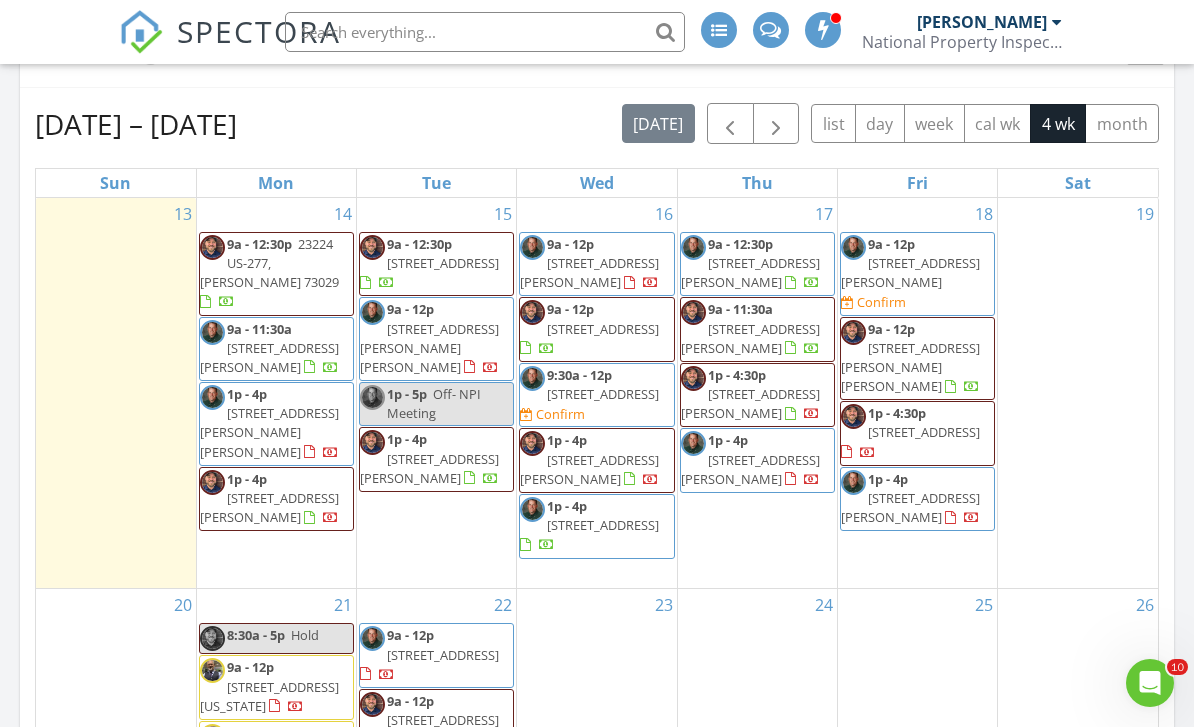 click on "Calendar" at bounding box center [597, 57] 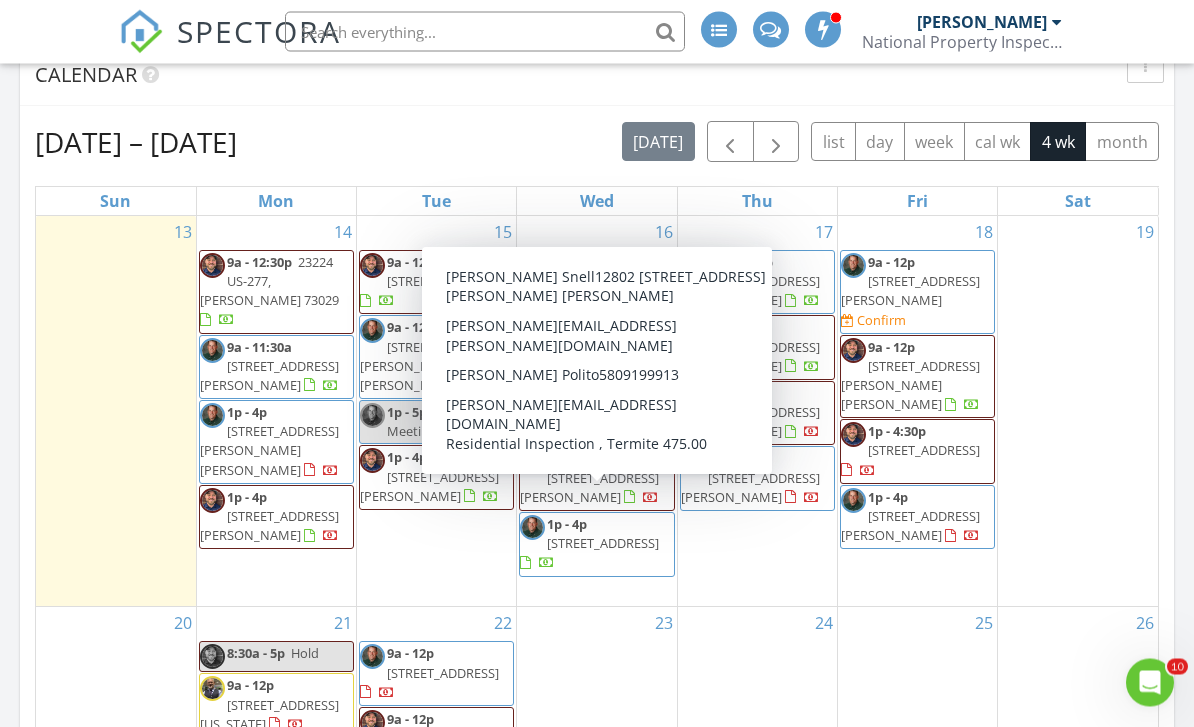 scroll, scrollTop: 855, scrollLeft: 0, axis: vertical 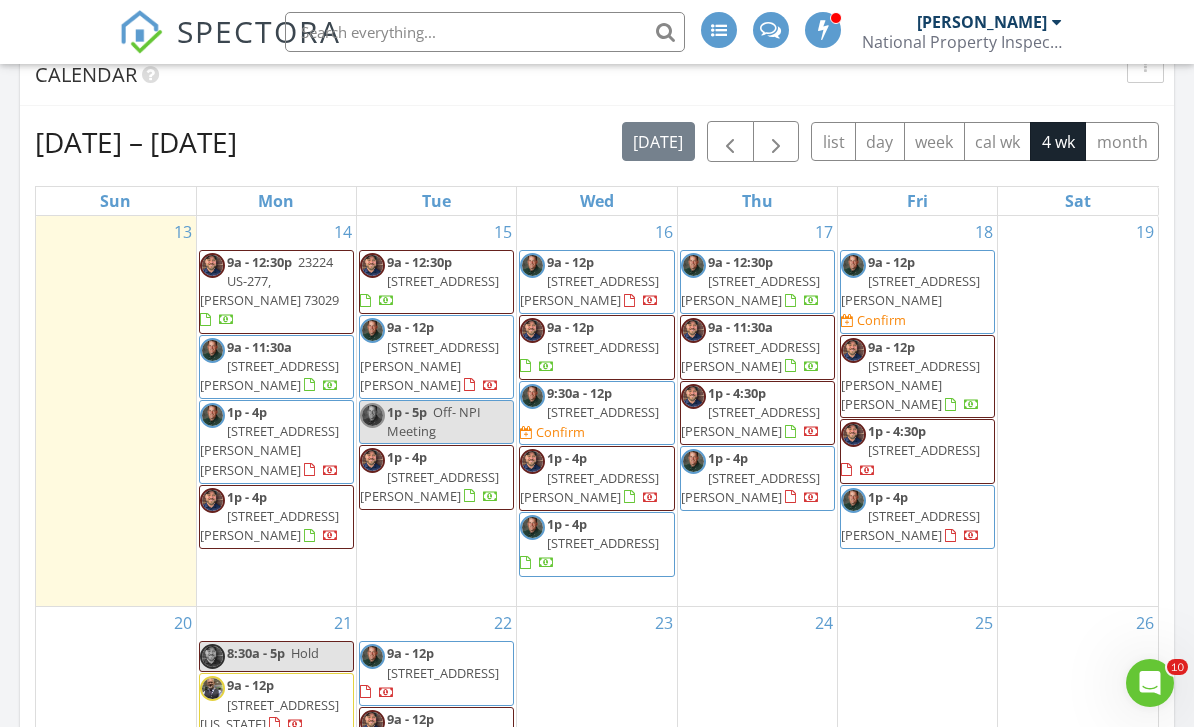click on "Calendar" at bounding box center [582, 75] 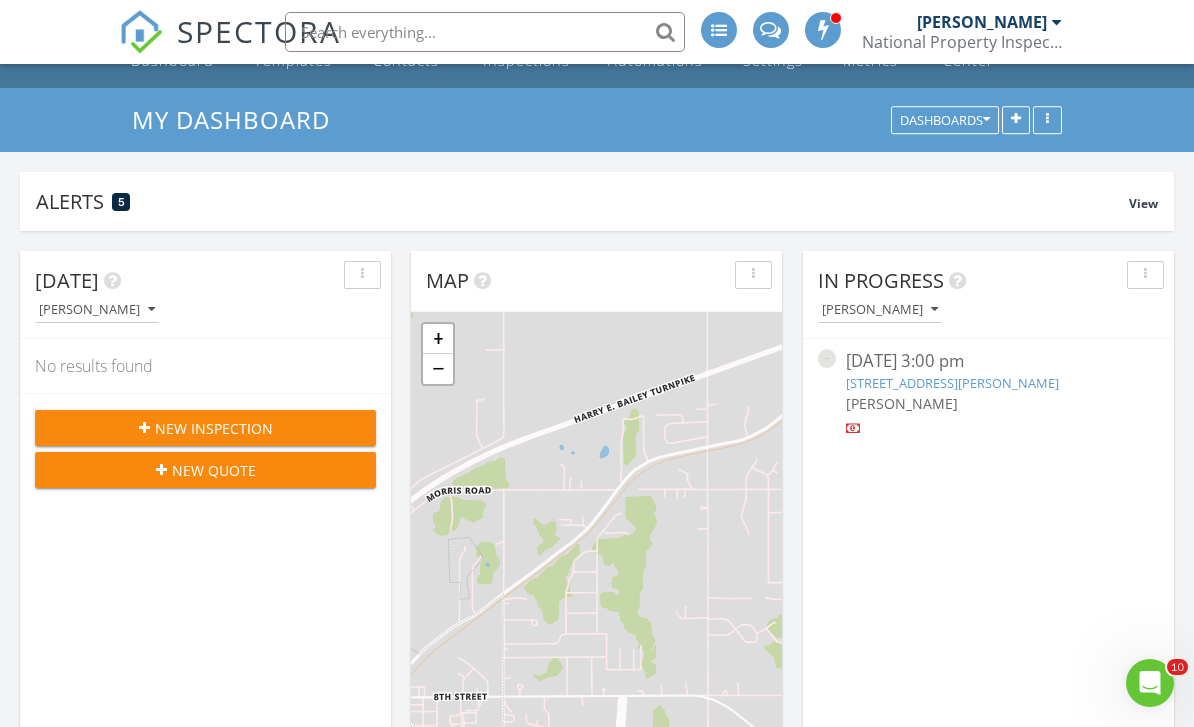 scroll, scrollTop: 0, scrollLeft: 0, axis: both 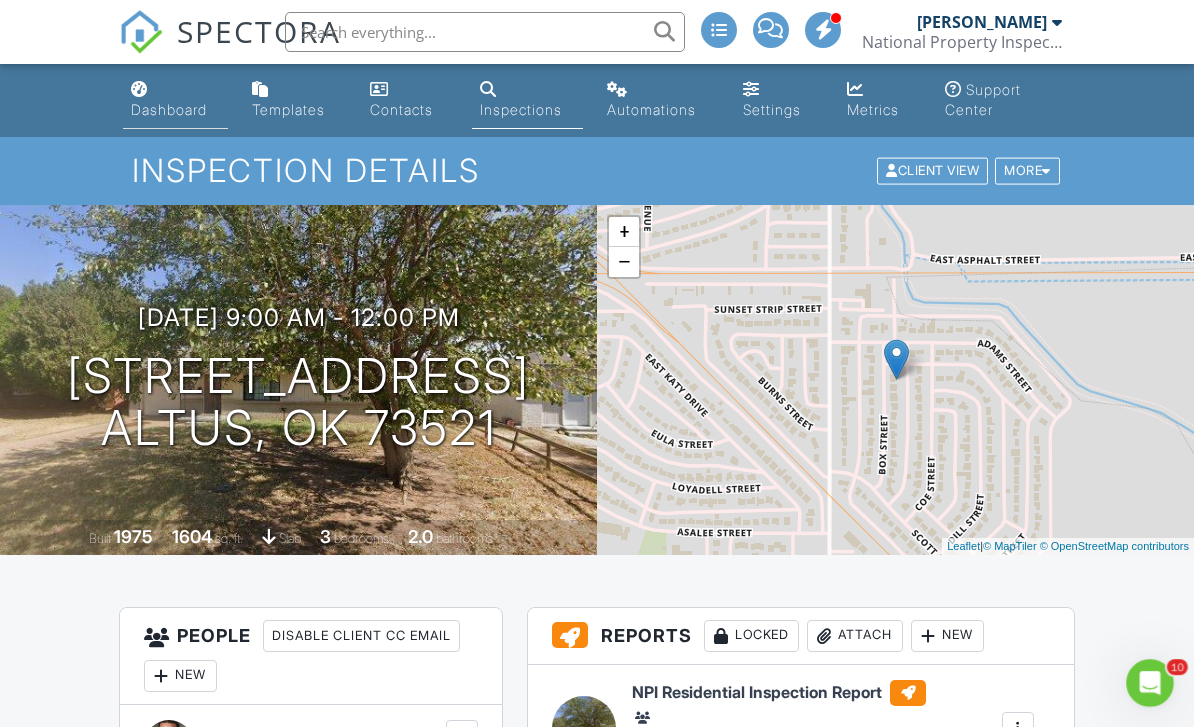 click on "Dashboard" at bounding box center (169, 109) 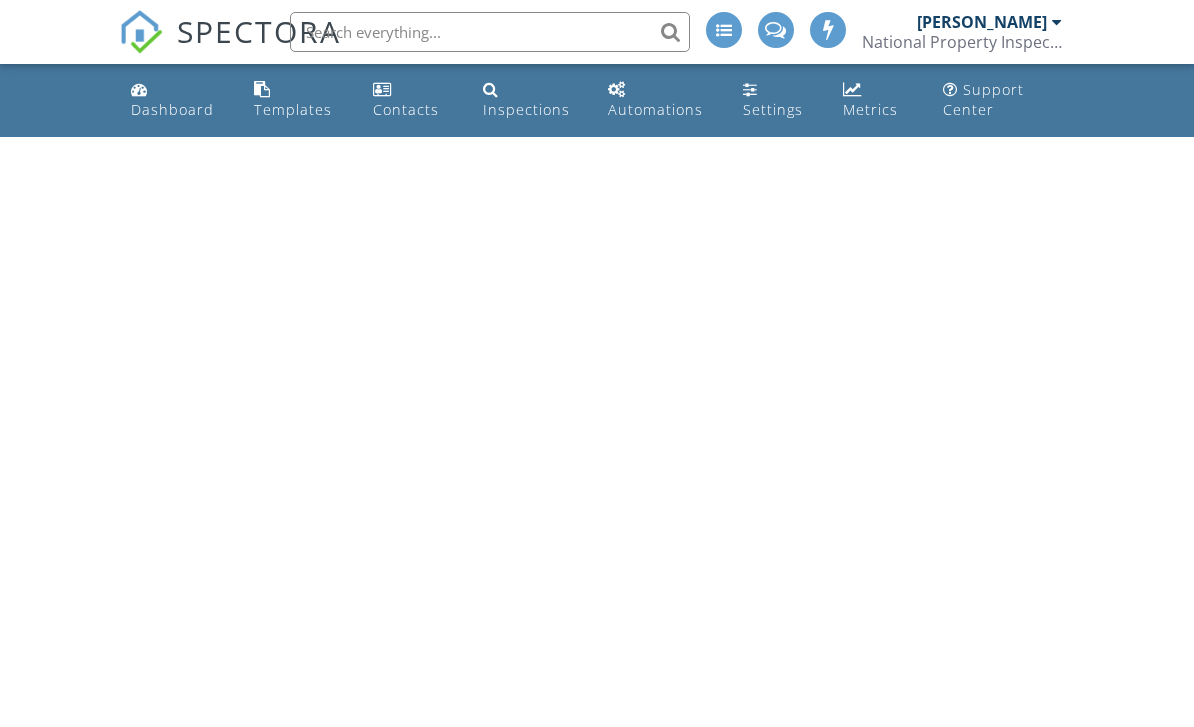 scroll, scrollTop: 0, scrollLeft: 0, axis: both 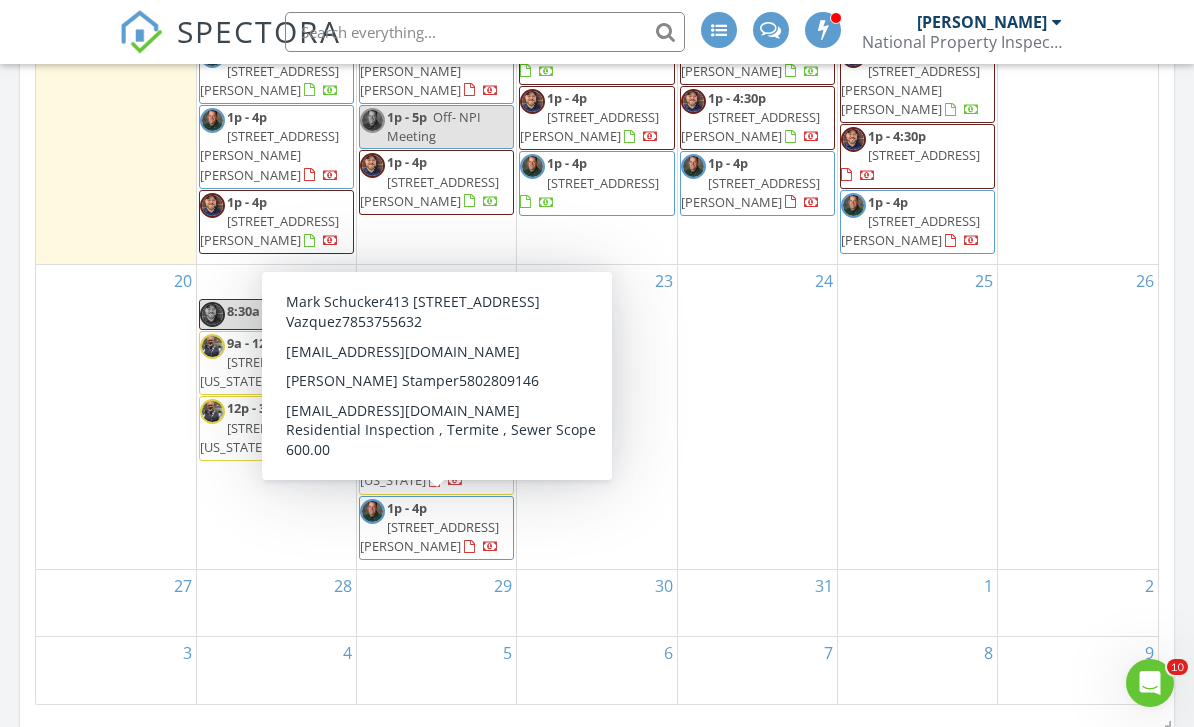 click on "[STREET_ADDRESS][PERSON_NAME]" at bounding box center [429, 536] 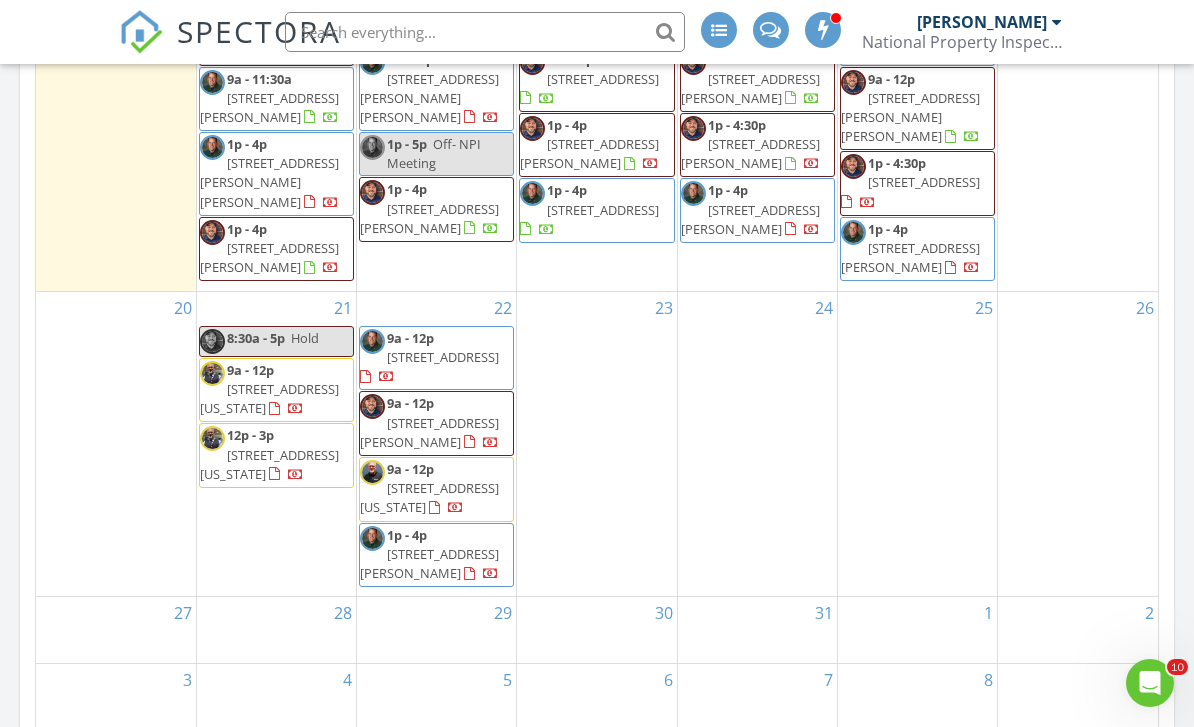 scroll, scrollTop: 1113, scrollLeft: 0, axis: vertical 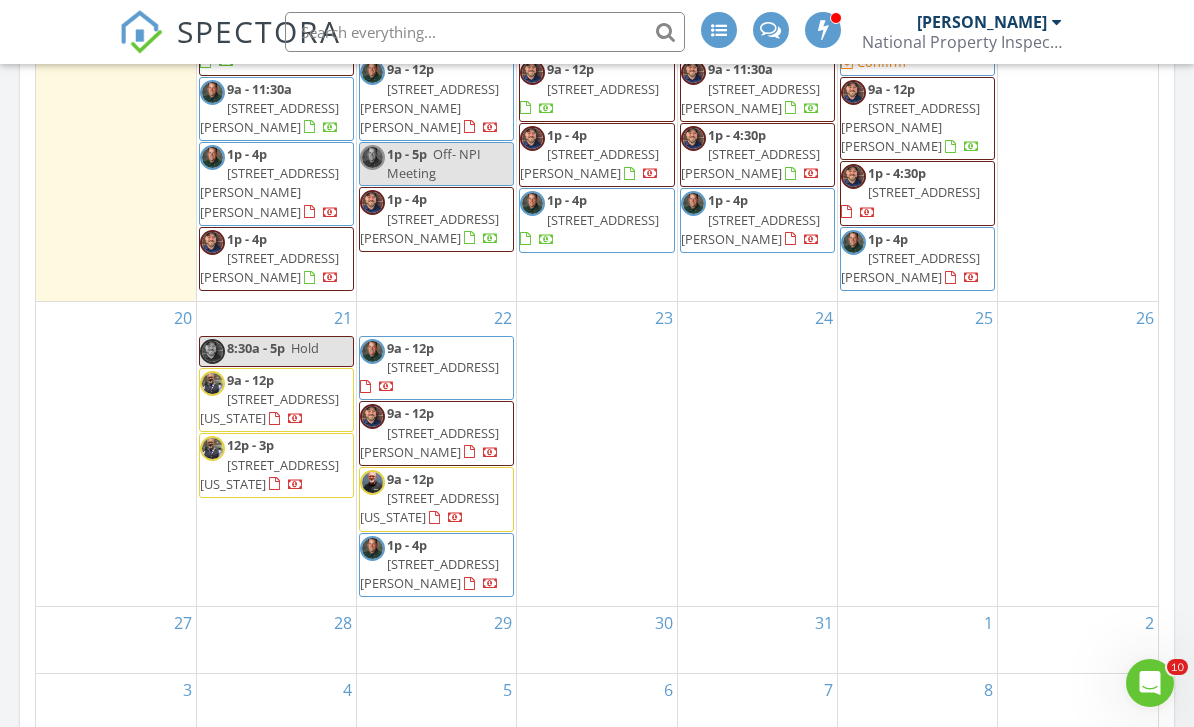 click on "[STREET_ADDRESS][US_STATE]" at bounding box center [429, 507] 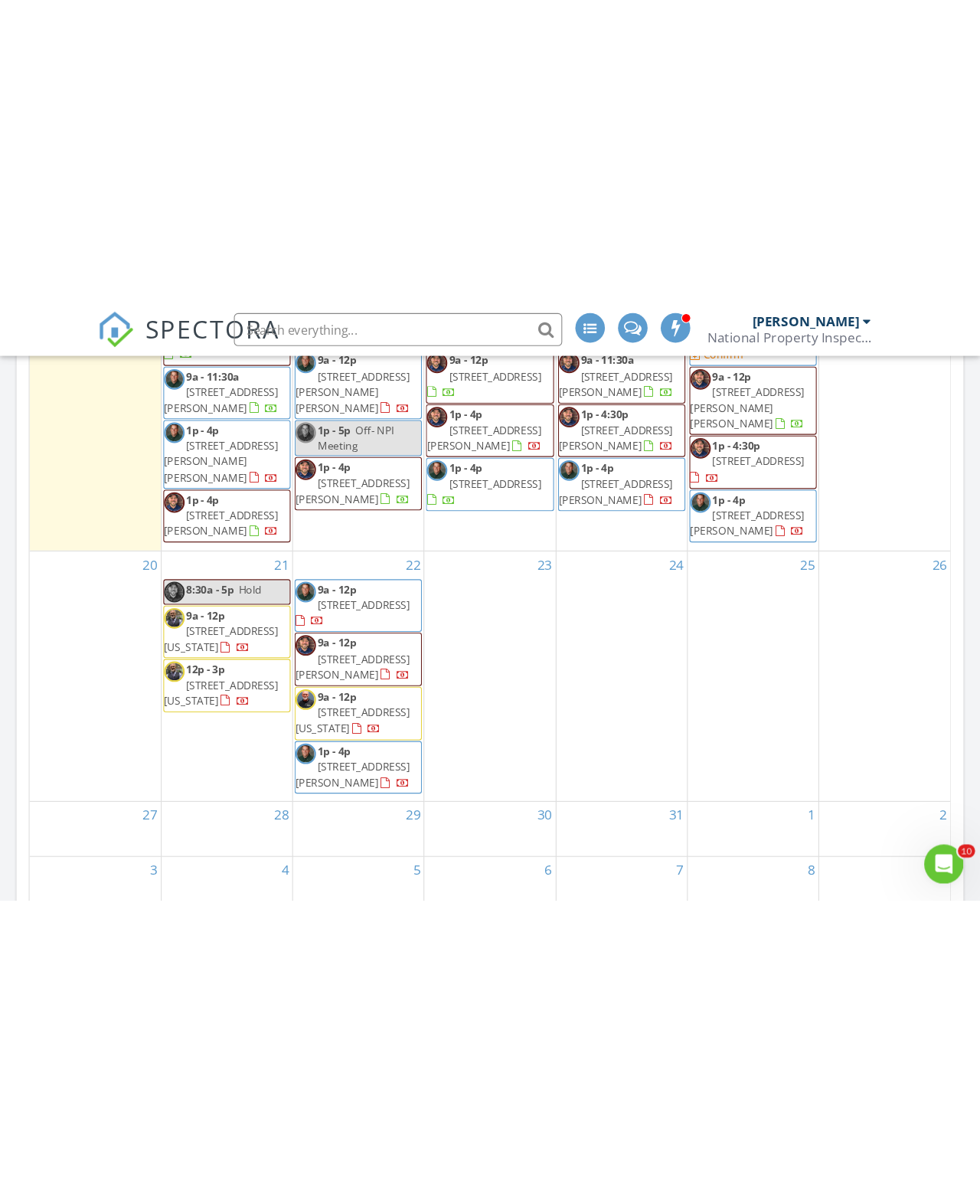 scroll, scrollTop: 875, scrollLeft: 0, axis: vertical 